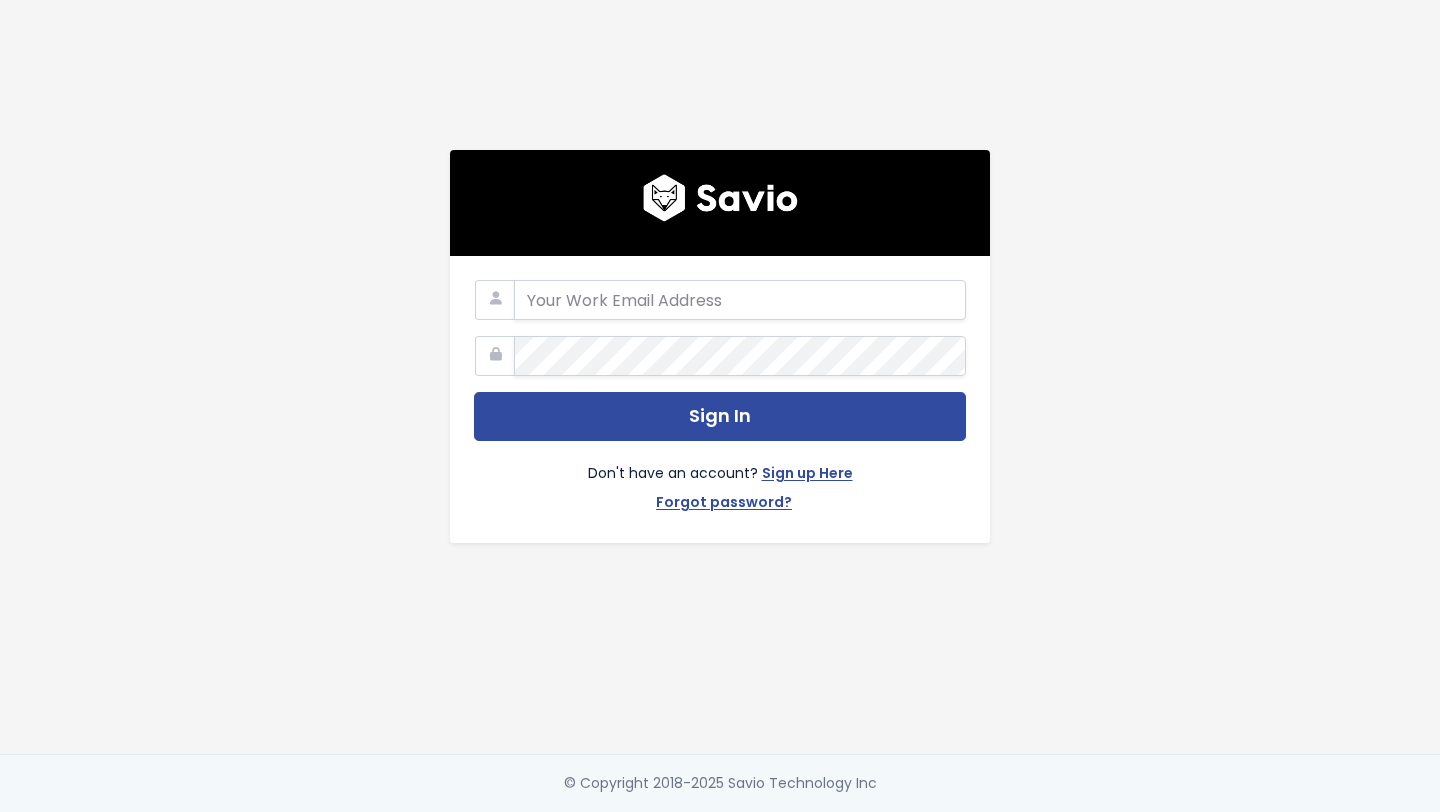 scroll, scrollTop: 0, scrollLeft: 0, axis: both 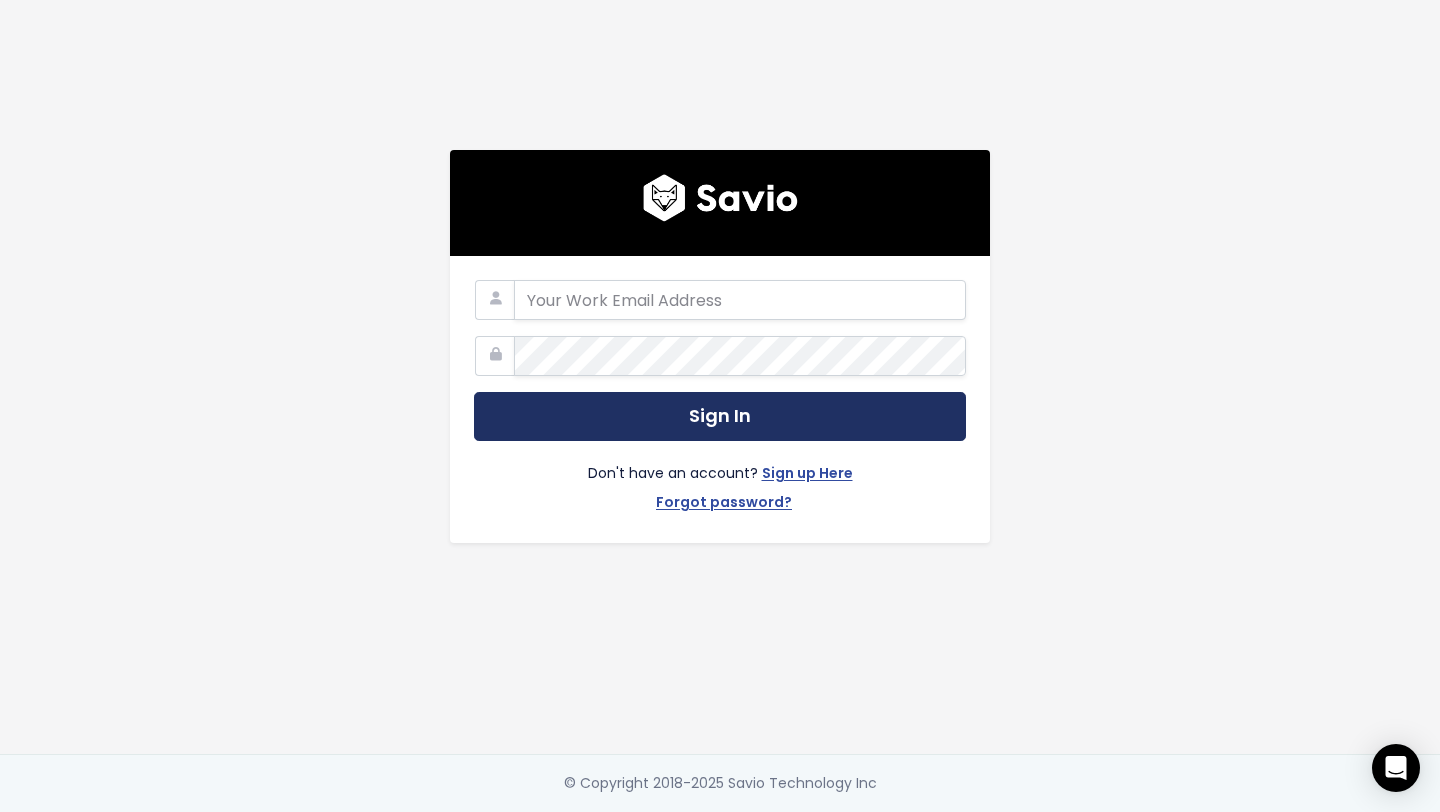 type on "aleksandra.kubicka@prowly.com" 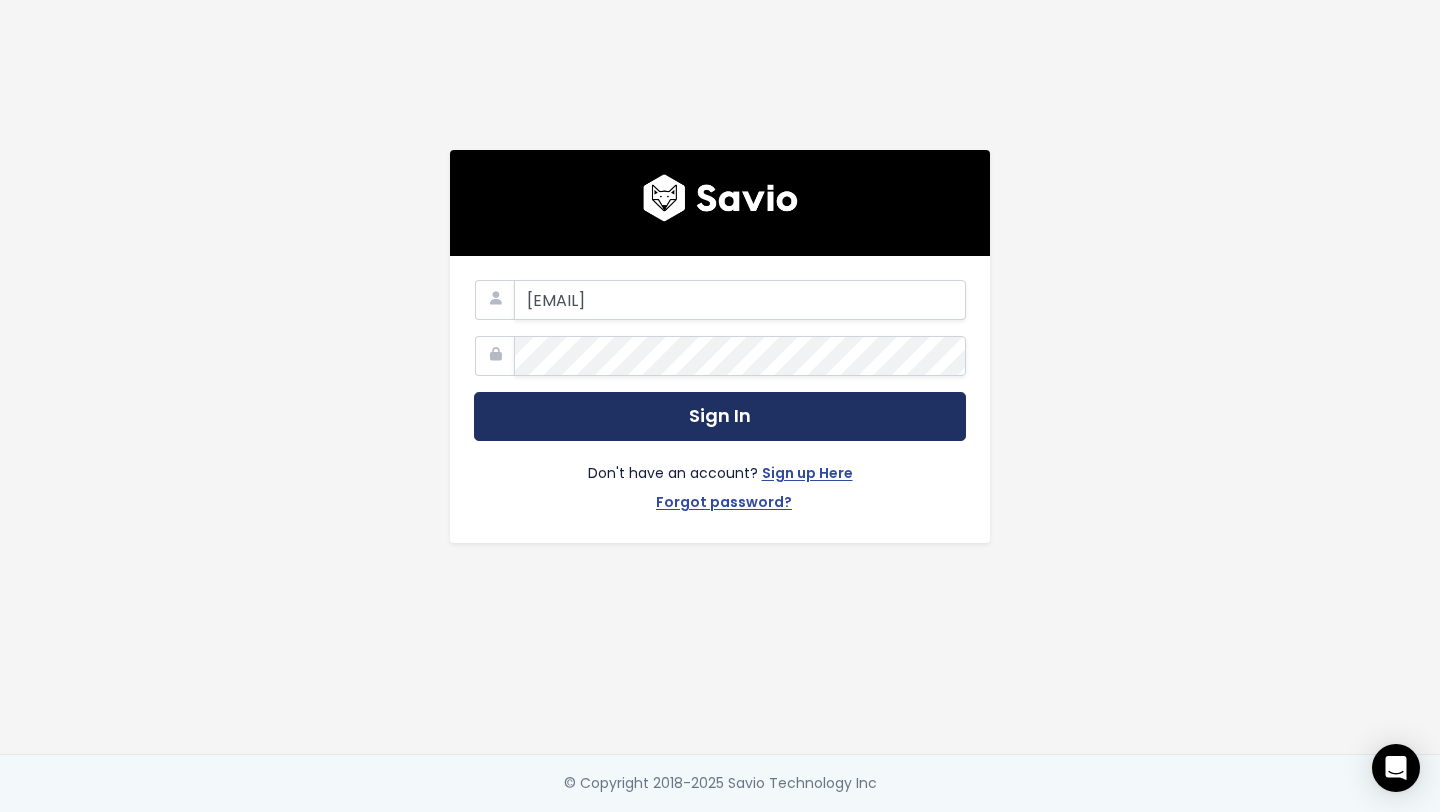 click on "Sign In" at bounding box center (720, 416) 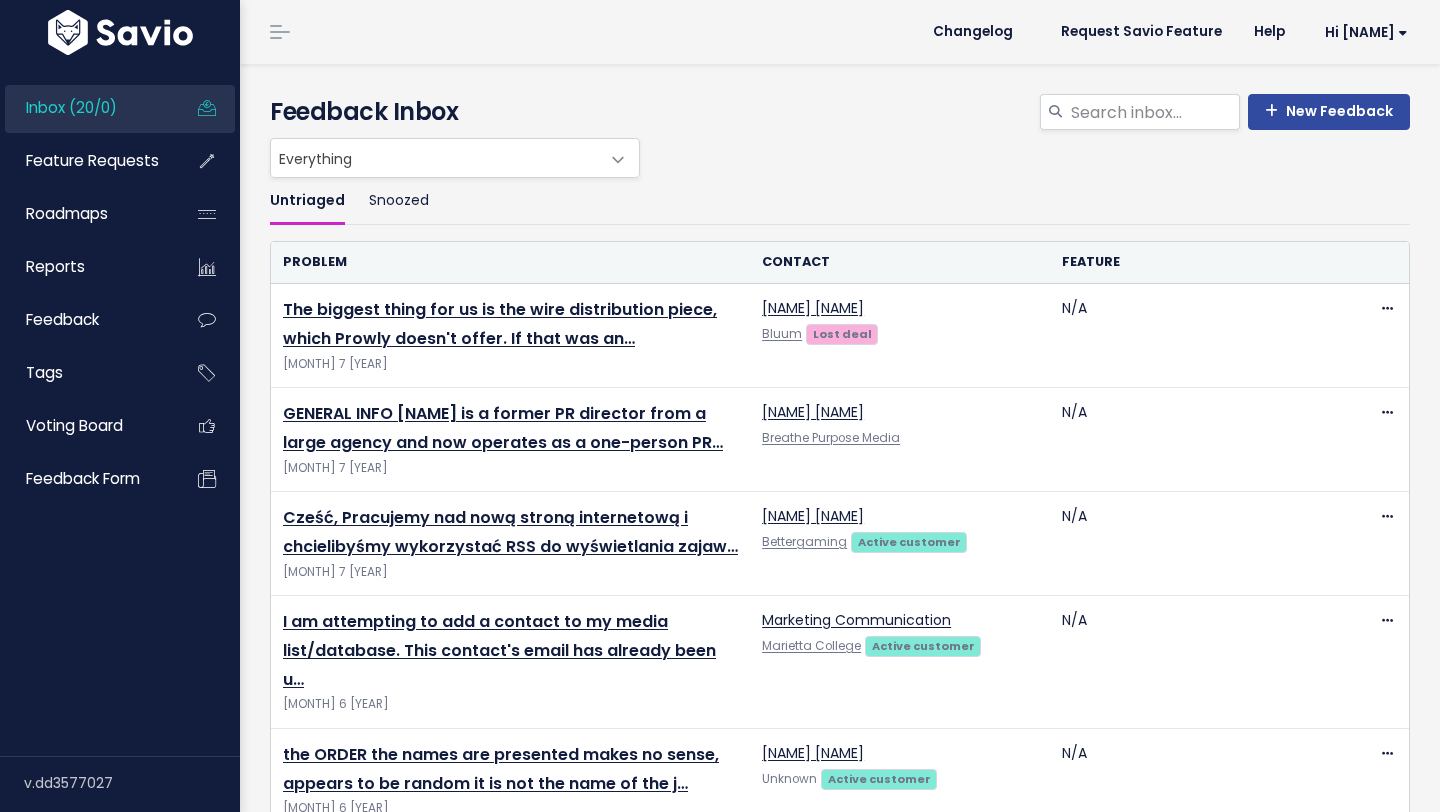 scroll, scrollTop: 0, scrollLeft: 0, axis: both 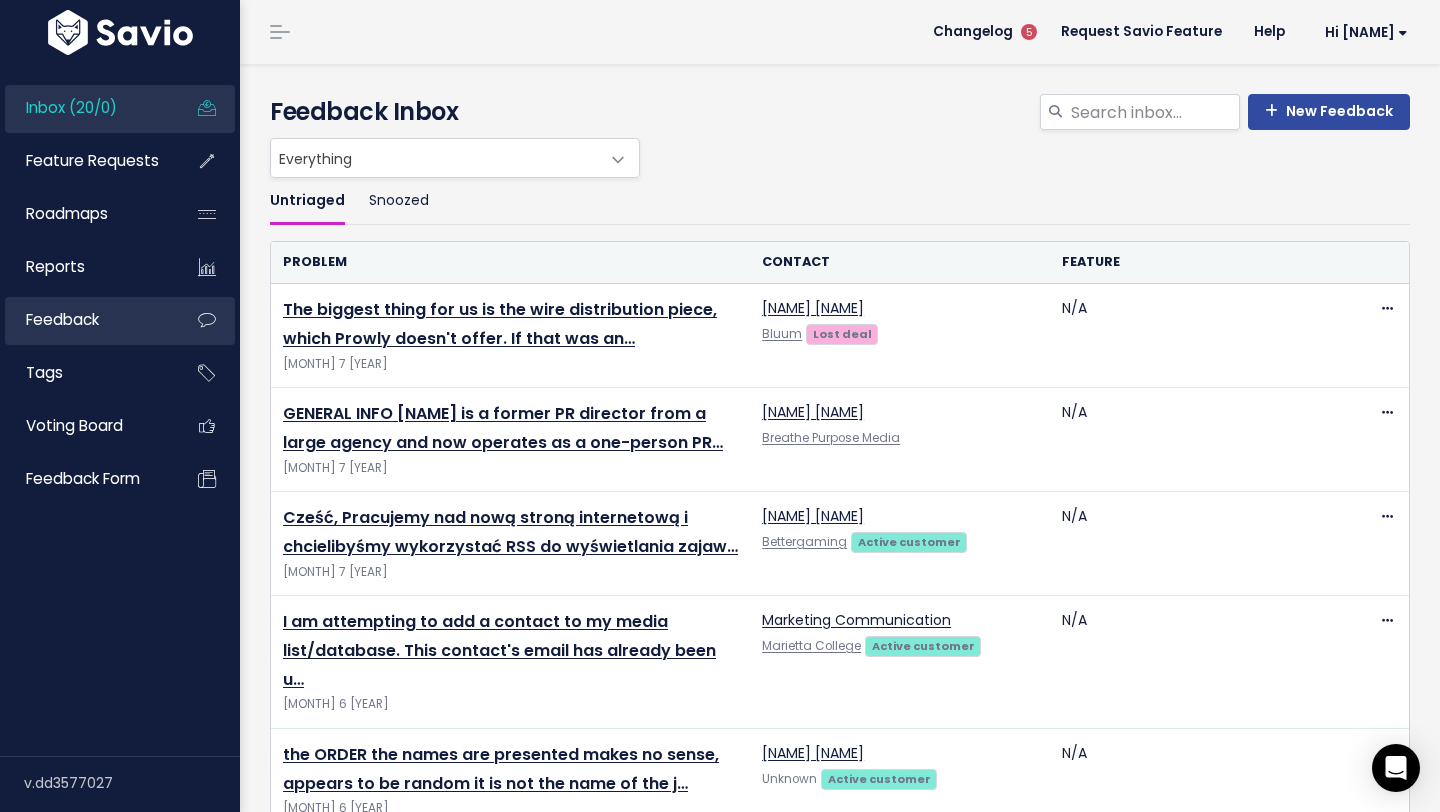 click on "Feedback" at bounding box center (62, 319) 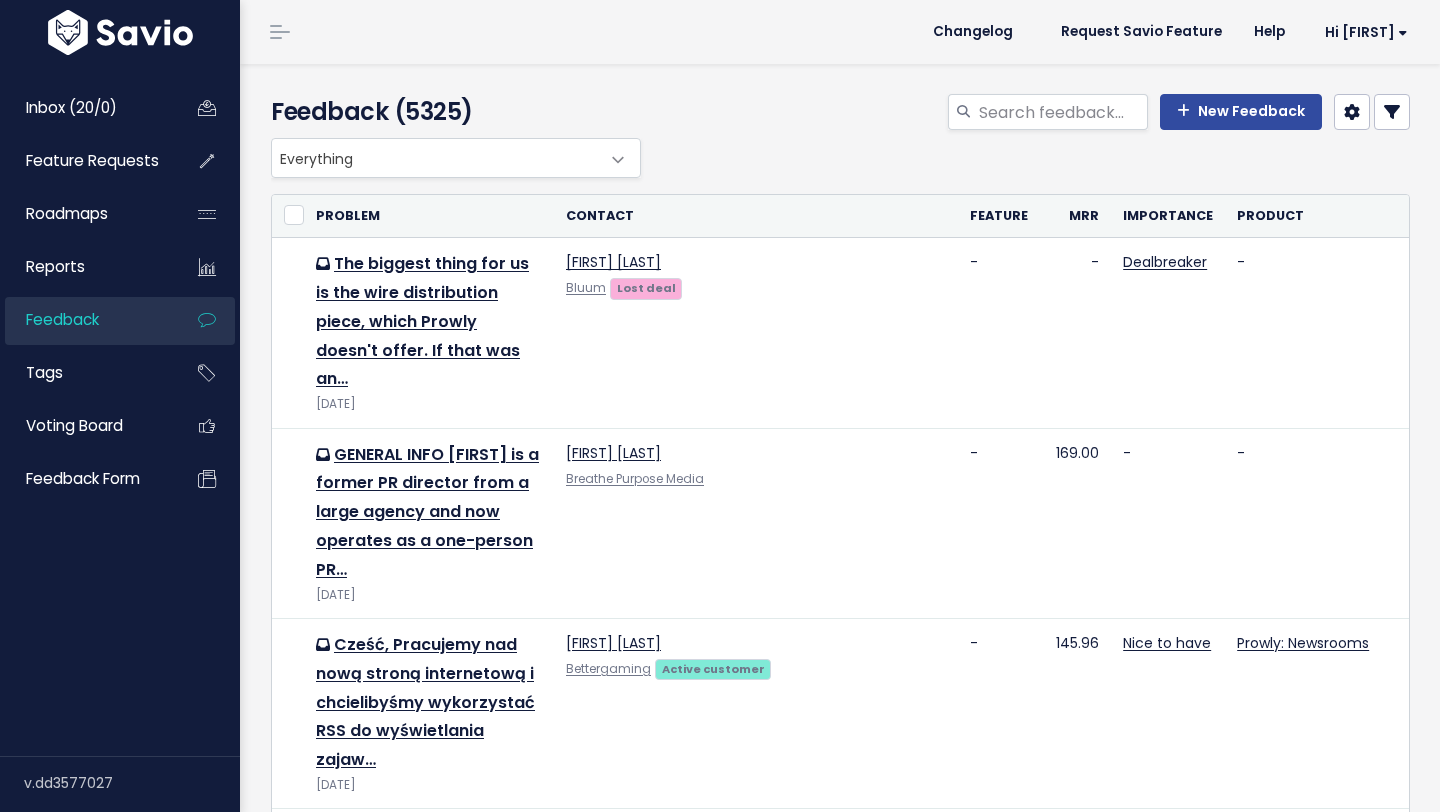 select 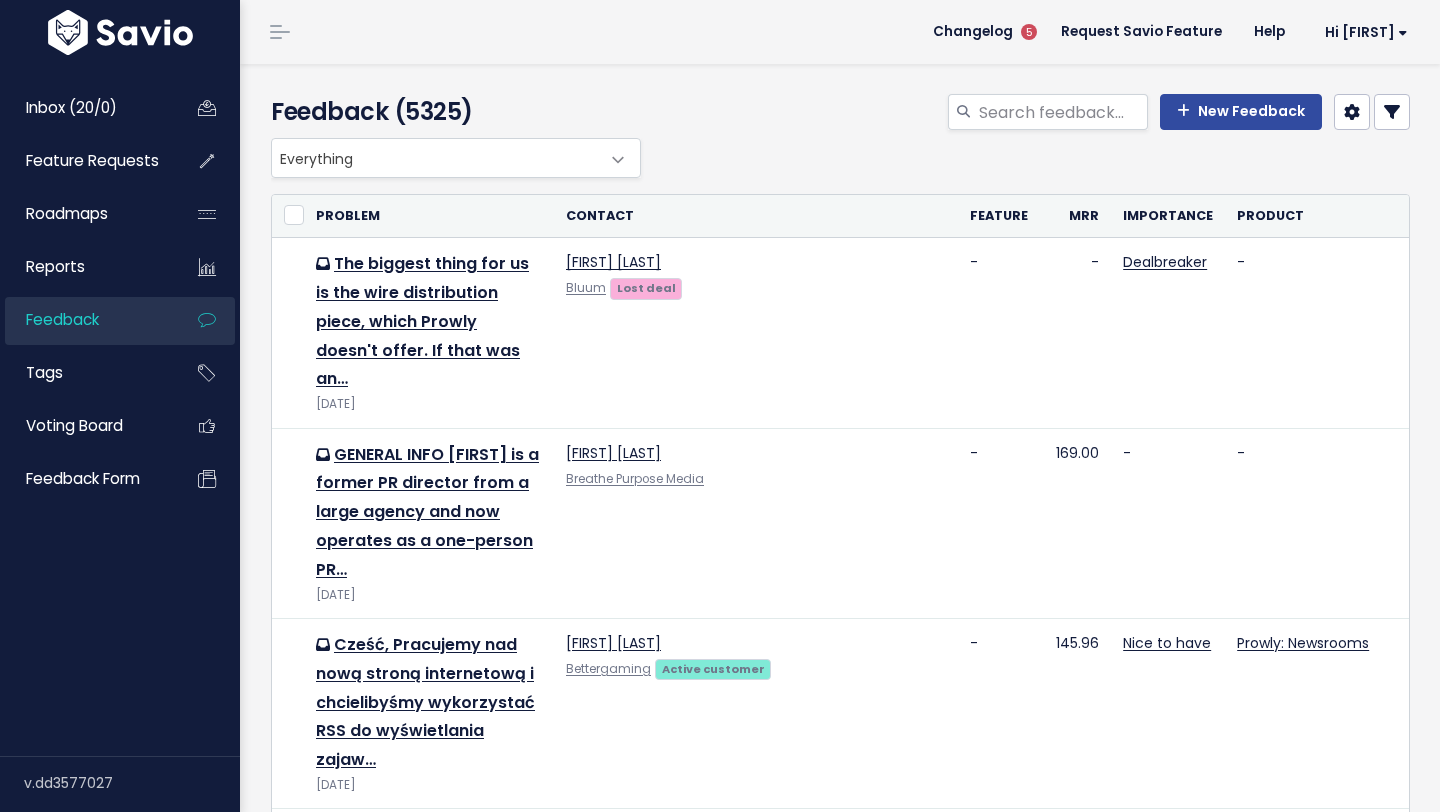 click at bounding box center [1392, 112] 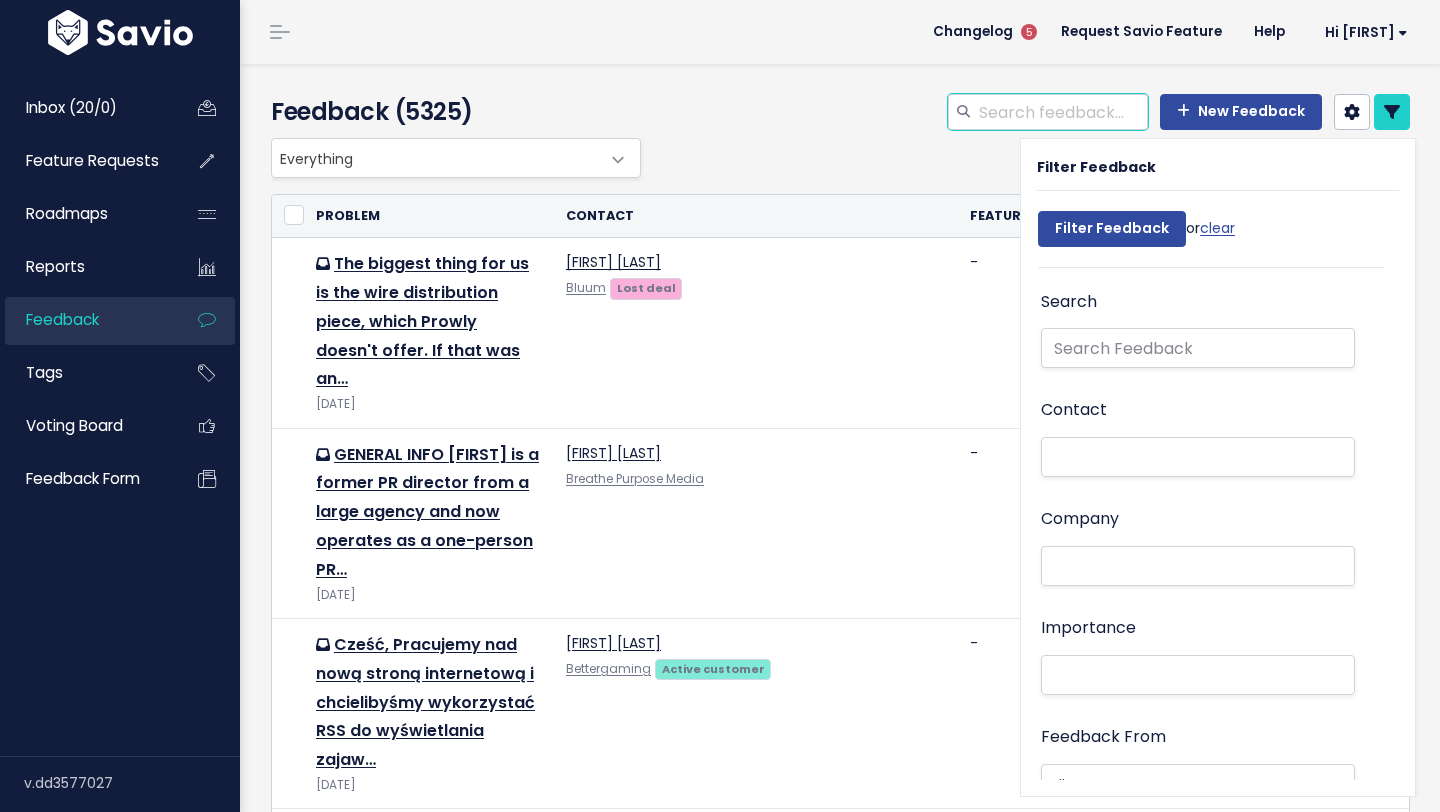 click at bounding box center (1062, 112) 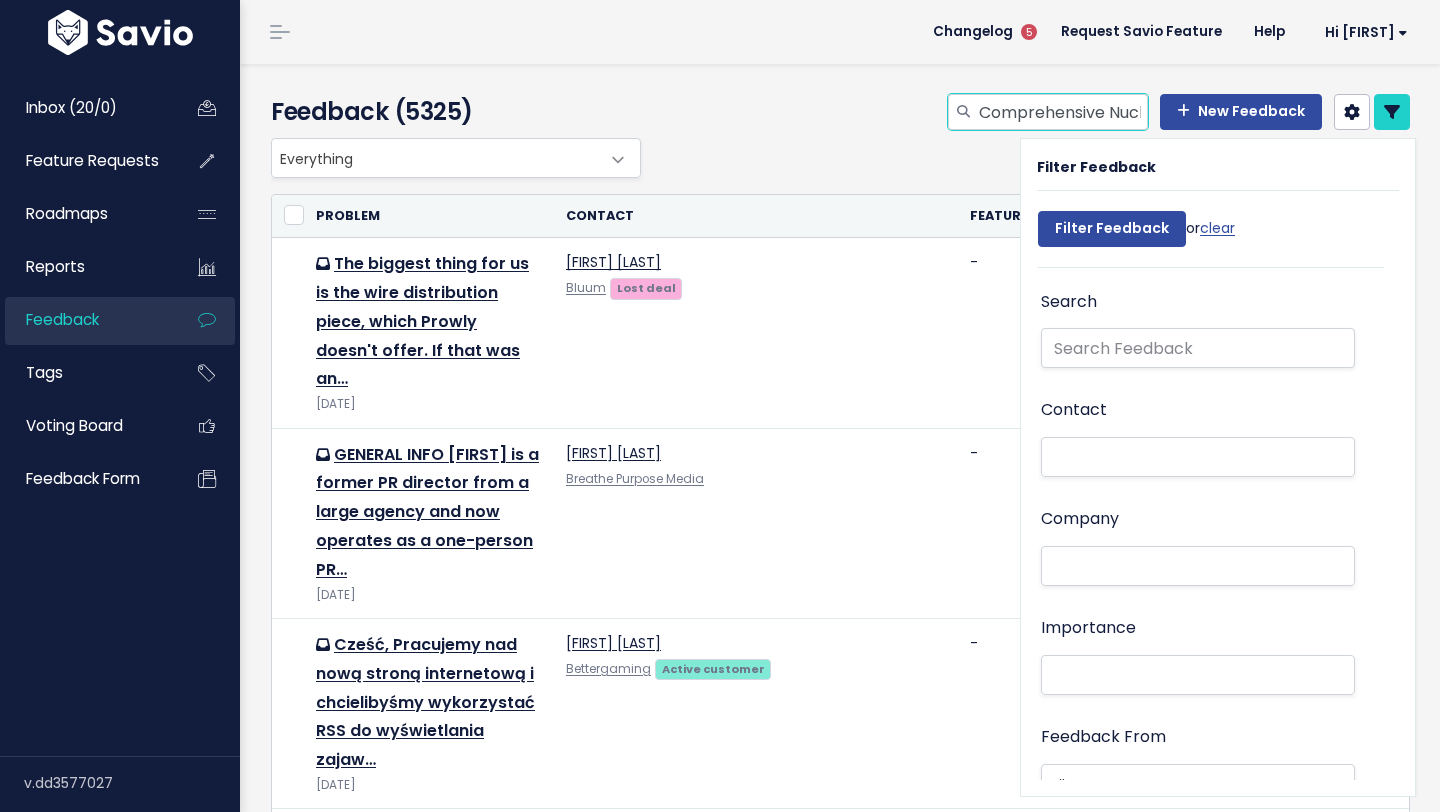scroll, scrollTop: 0, scrollLeft: 343, axis: horizontal 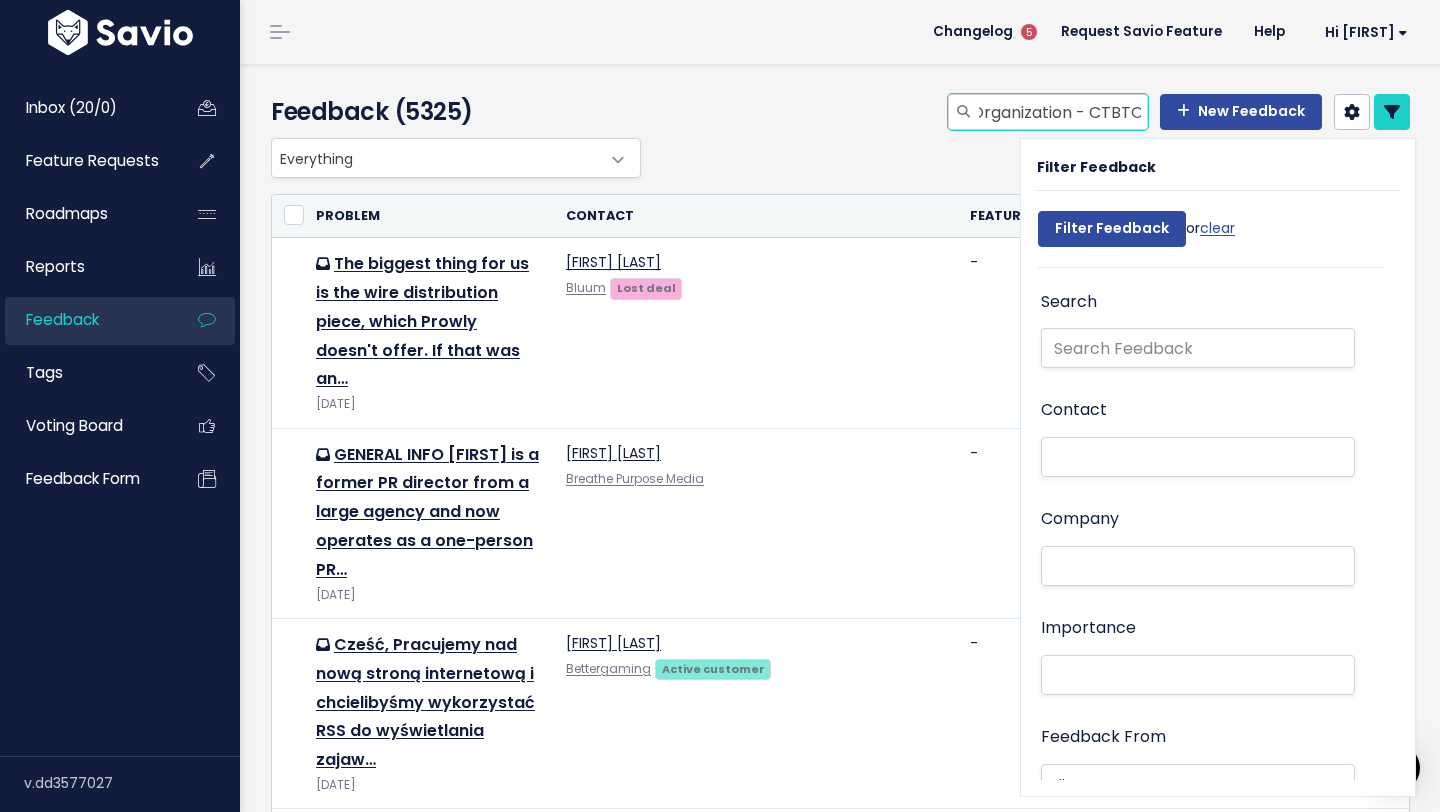 click on "Comprehensive Nuclear-Test-Ban Treaty Organization - CTBTO" at bounding box center (1062, 112) 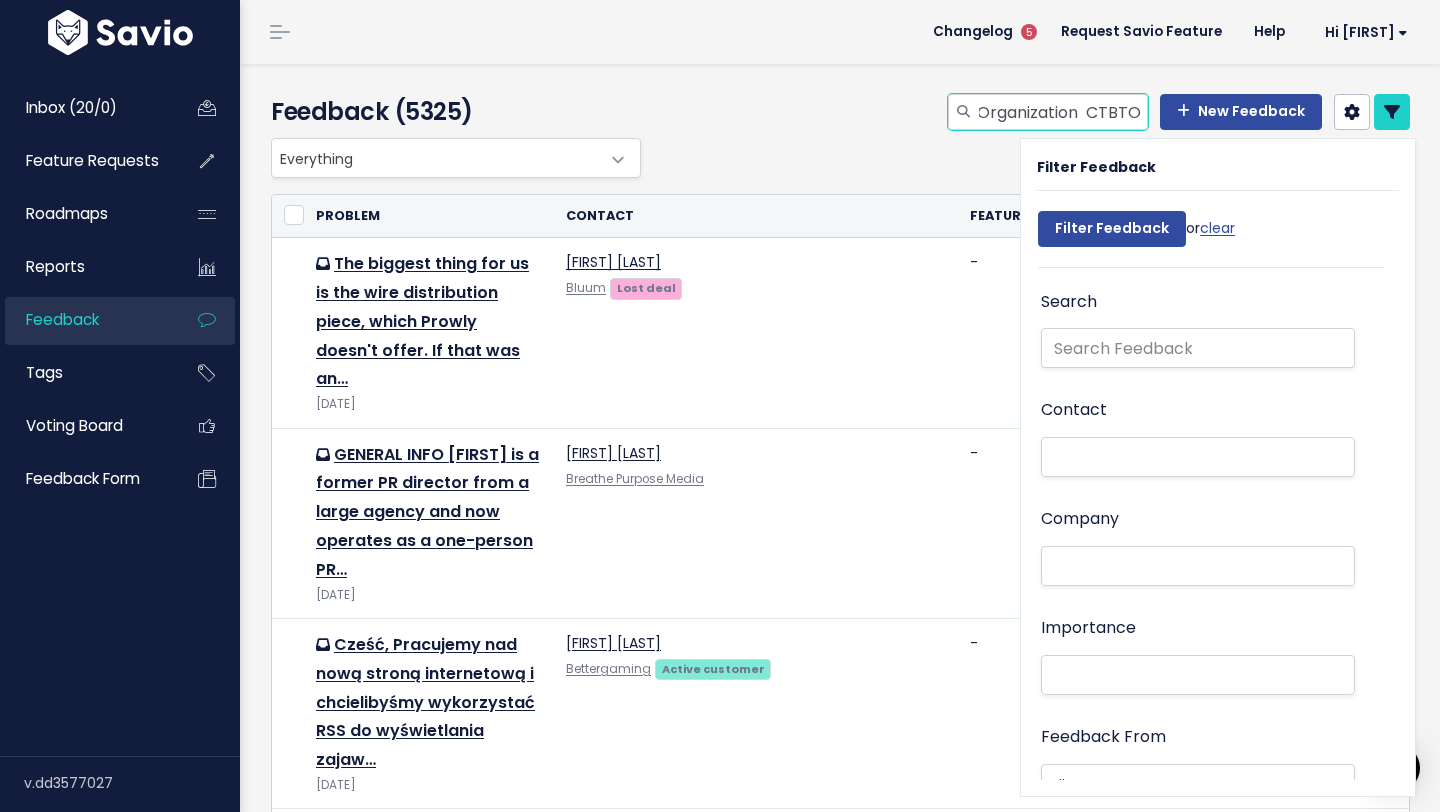 scroll, scrollTop: 0, scrollLeft: 334, axis: horizontal 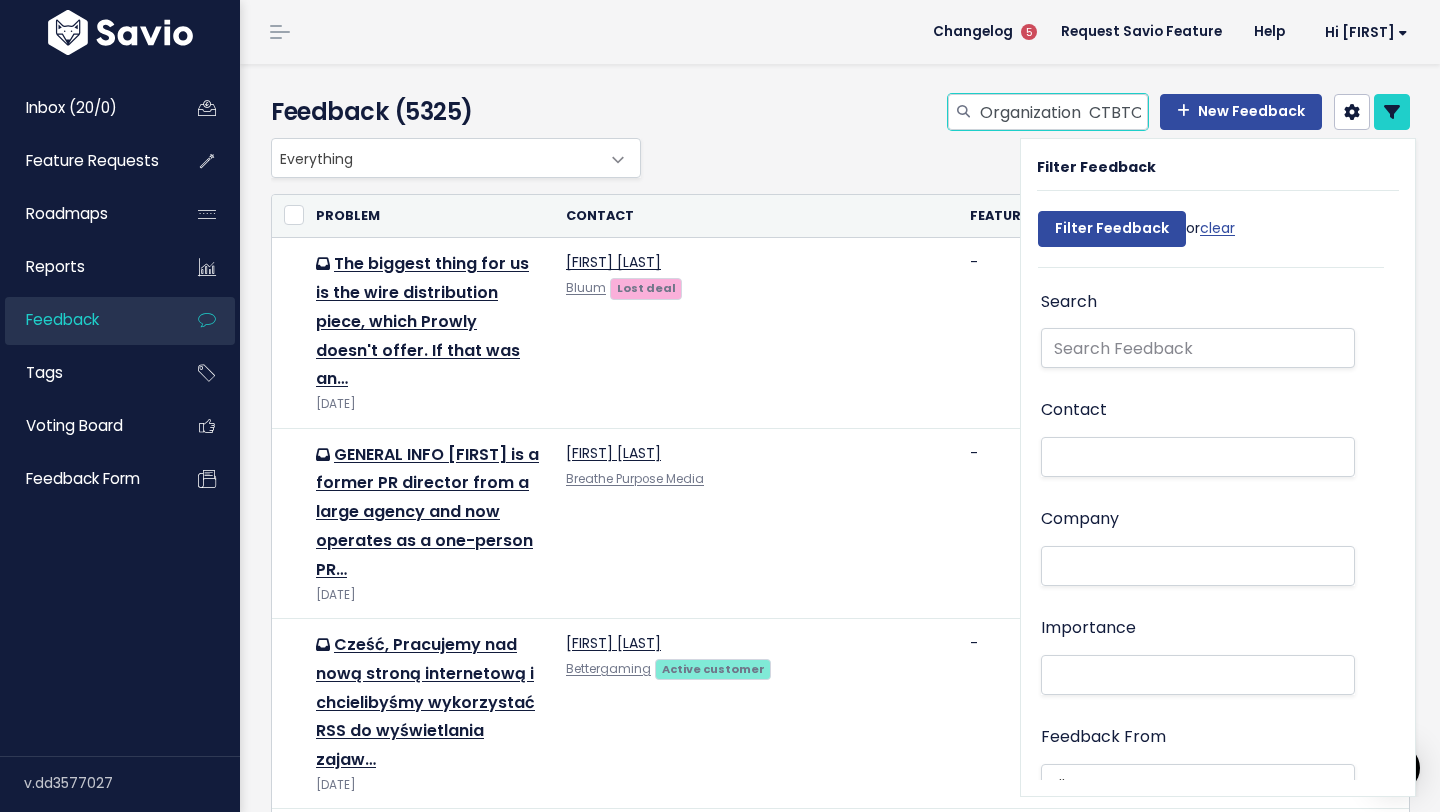 type on "Comprehensive Nuclear-Test-Ban Treaty Organization  CTBTO" 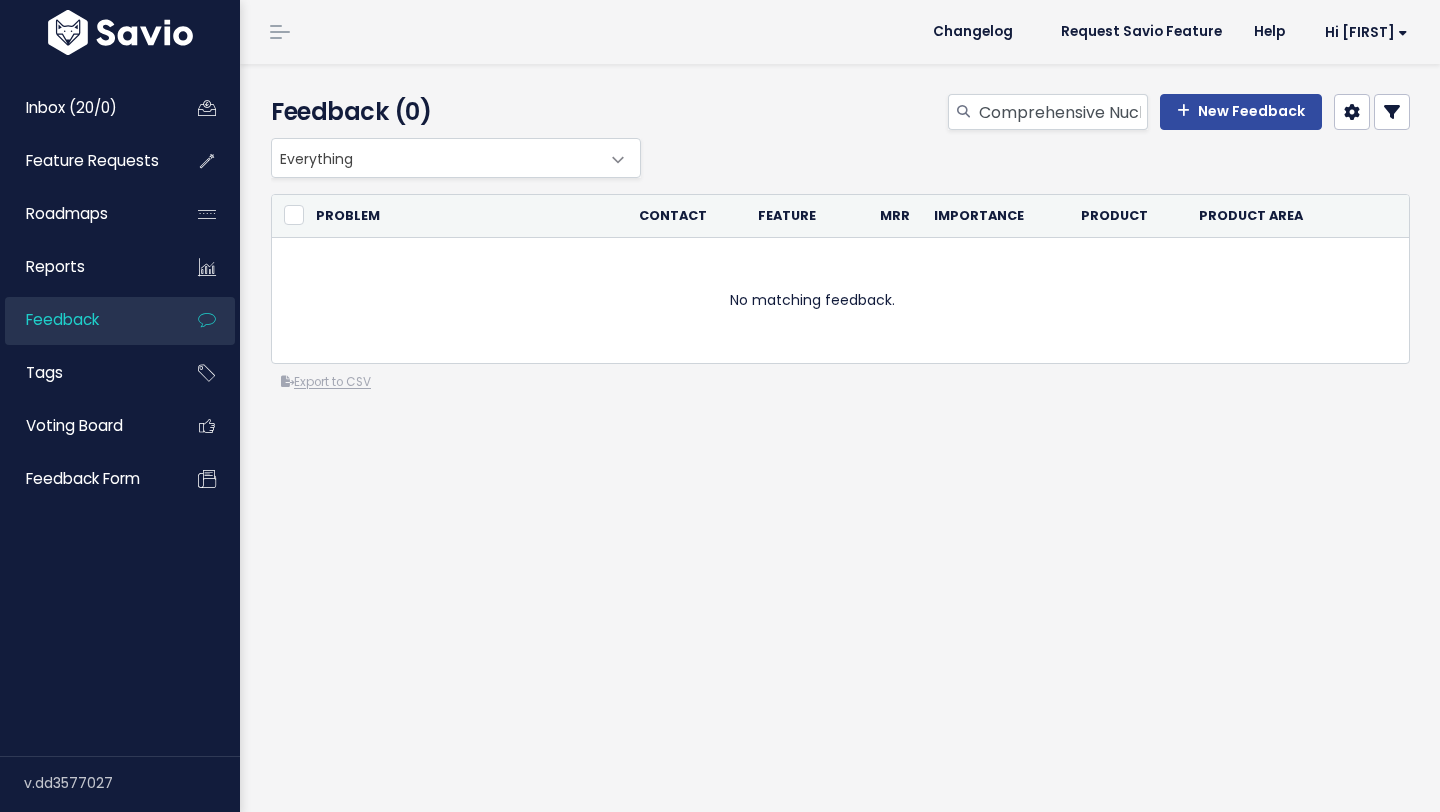 scroll, scrollTop: 0, scrollLeft: 0, axis: both 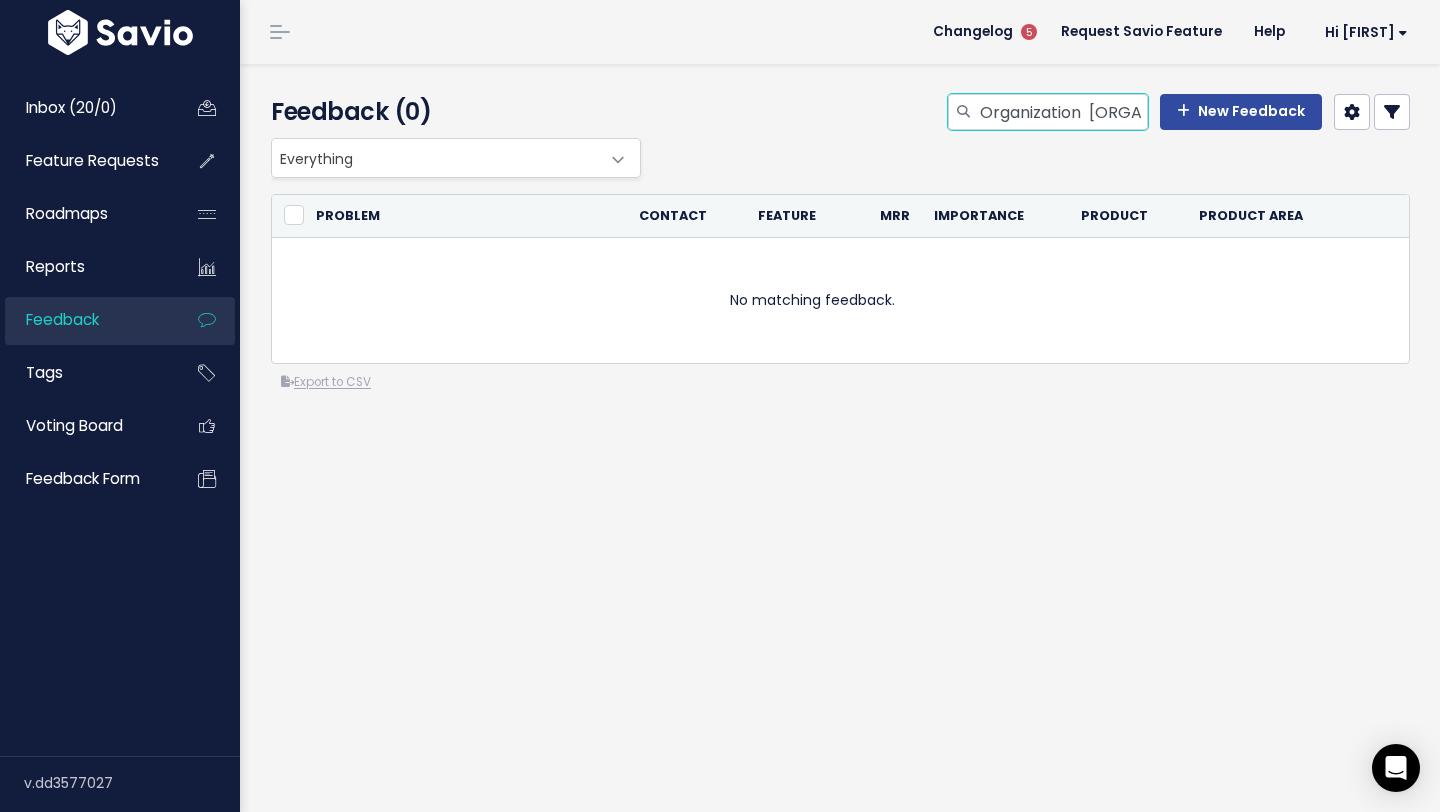 drag, startPoint x: 983, startPoint y: 114, endPoint x: 1093, endPoint y: 114, distance: 110 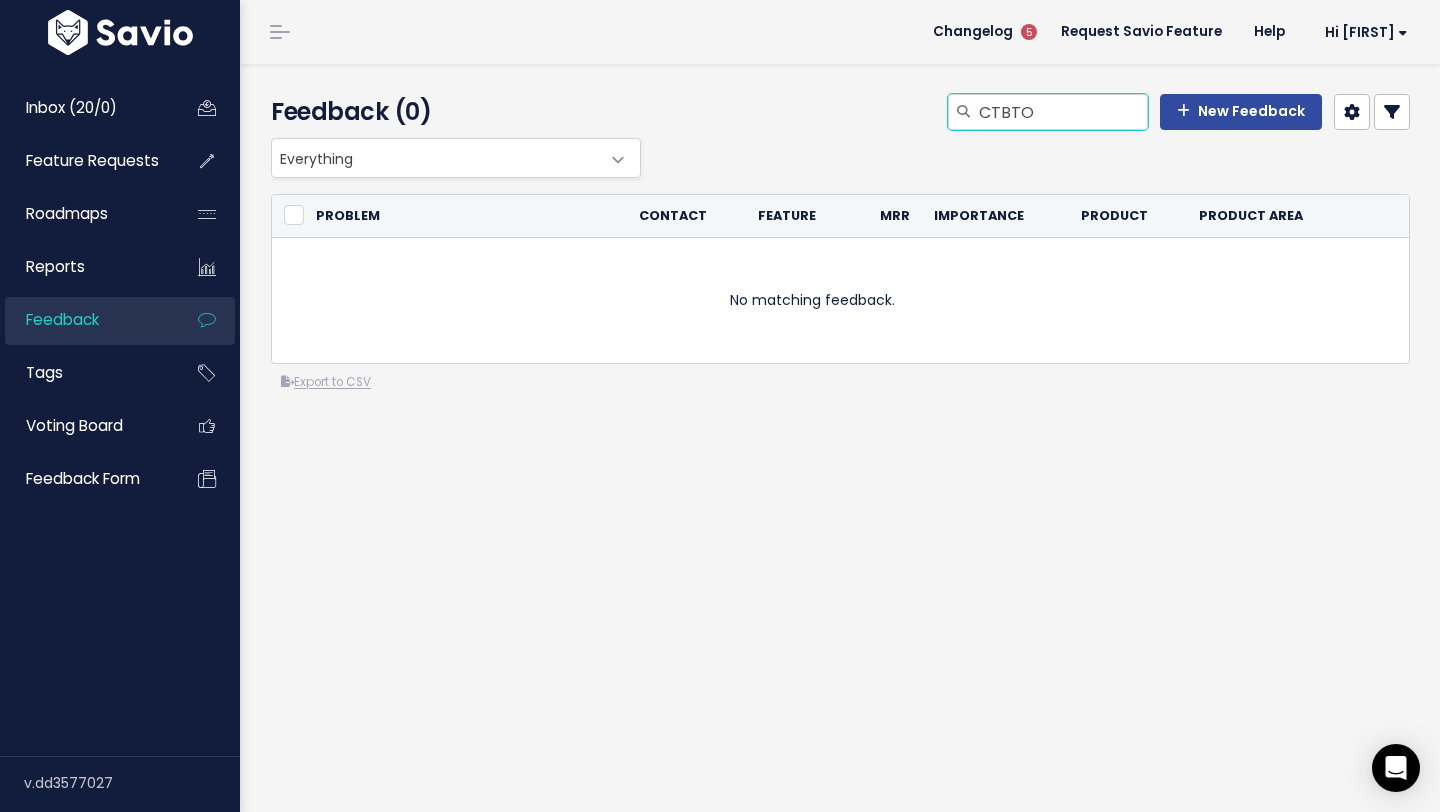 scroll, scrollTop: 0, scrollLeft: 0, axis: both 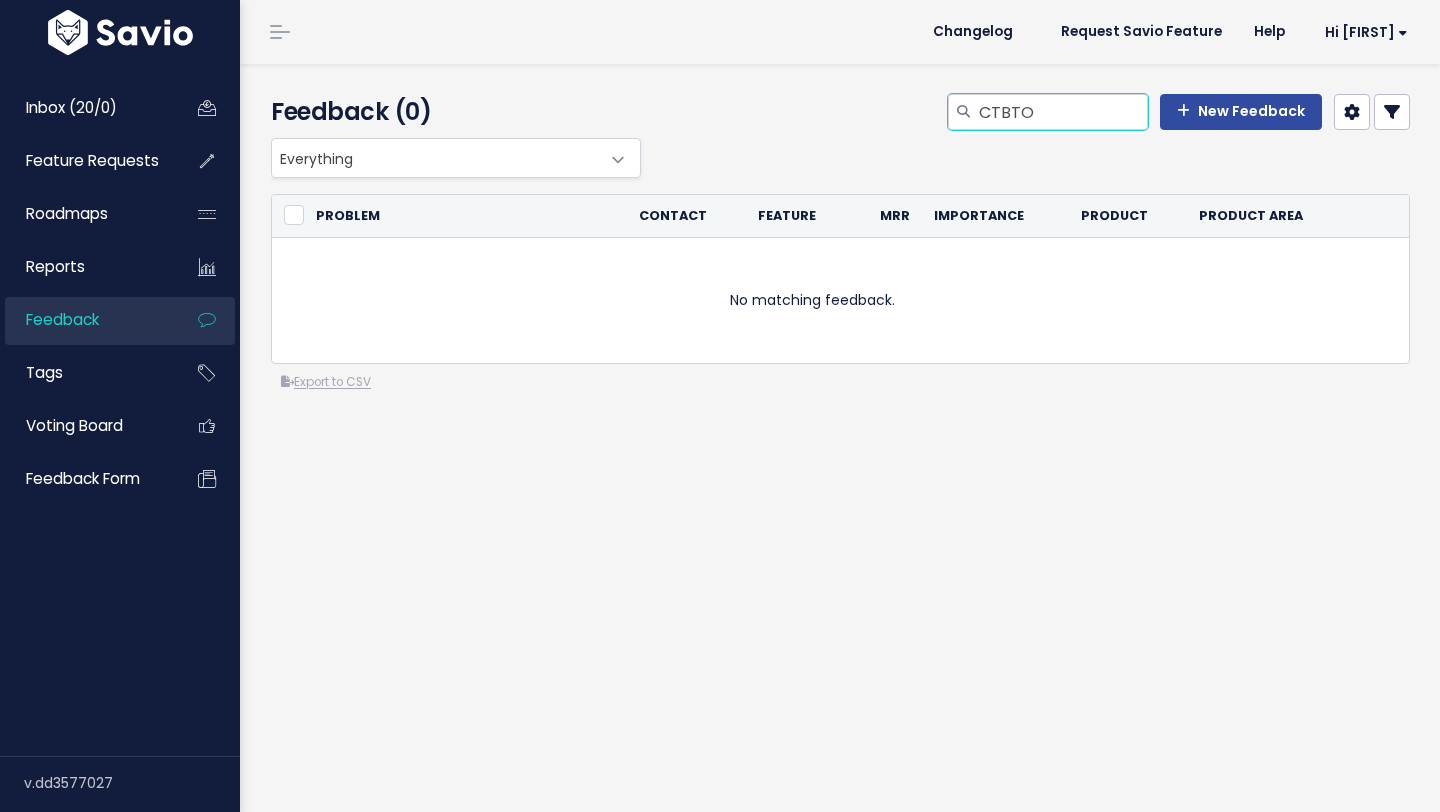click on "CTBTO" at bounding box center (1062, 112) 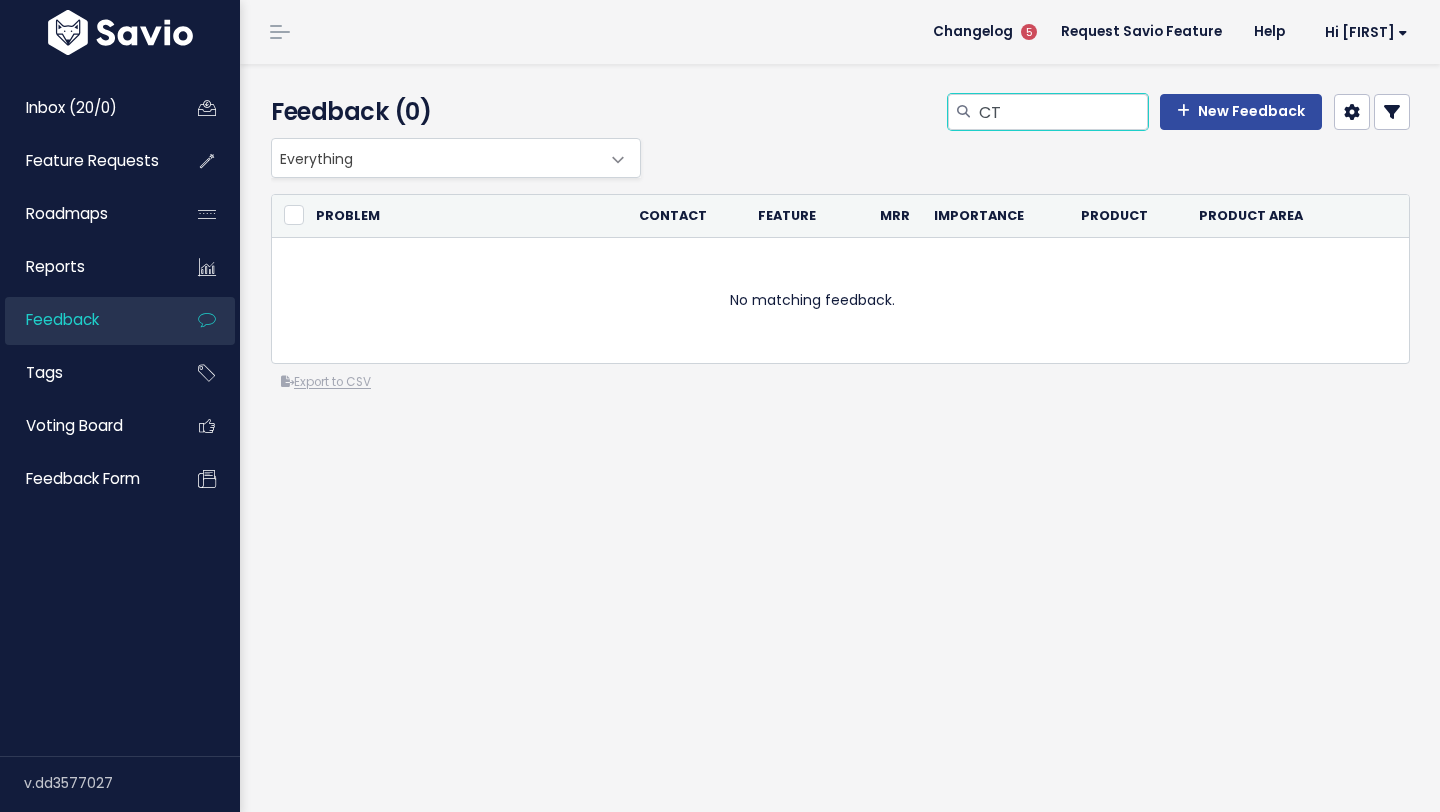 type on "C" 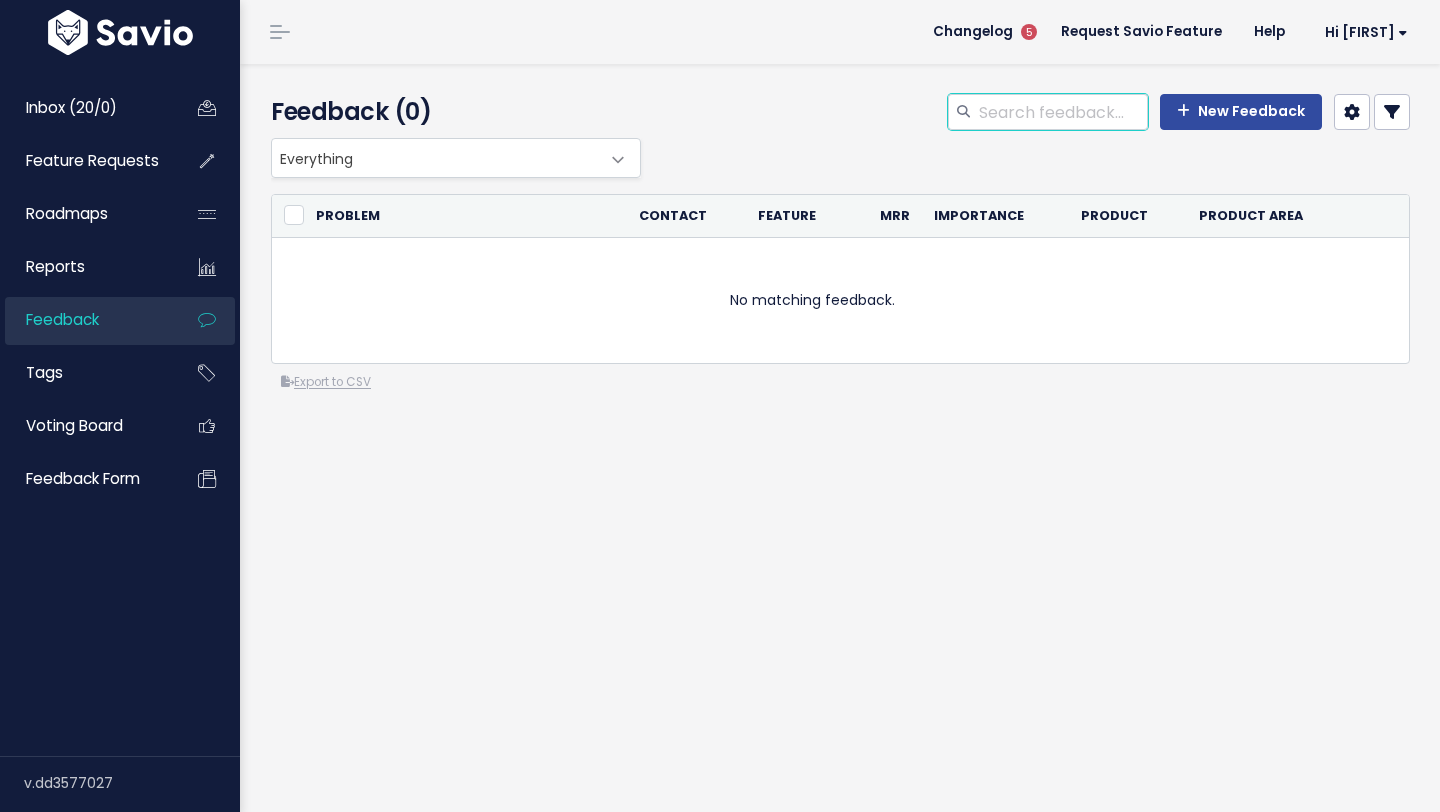paste on "Comprehensive Nuclear-Test-Ban Treaty Organization - CTBTO" 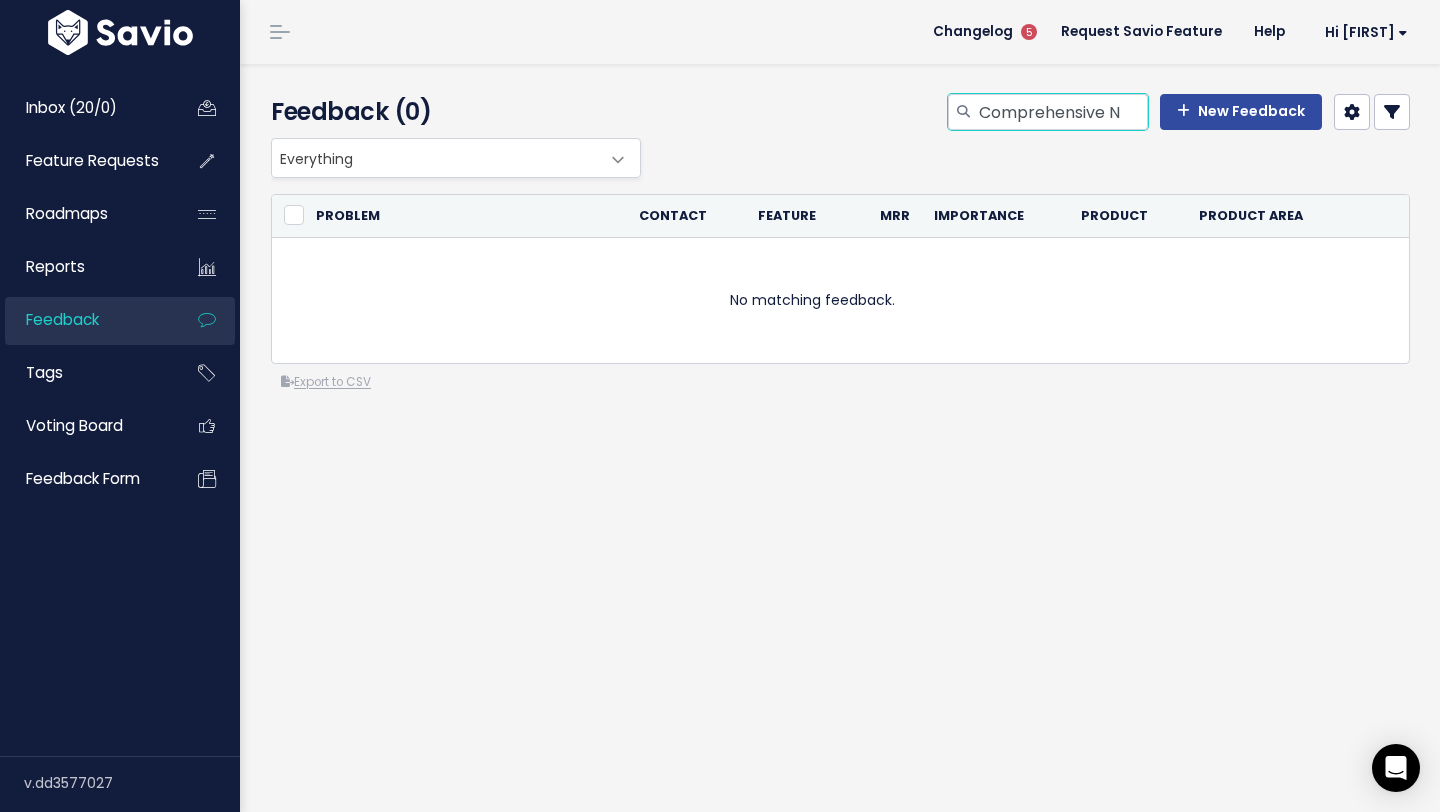 scroll, scrollTop: 0, scrollLeft: 0, axis: both 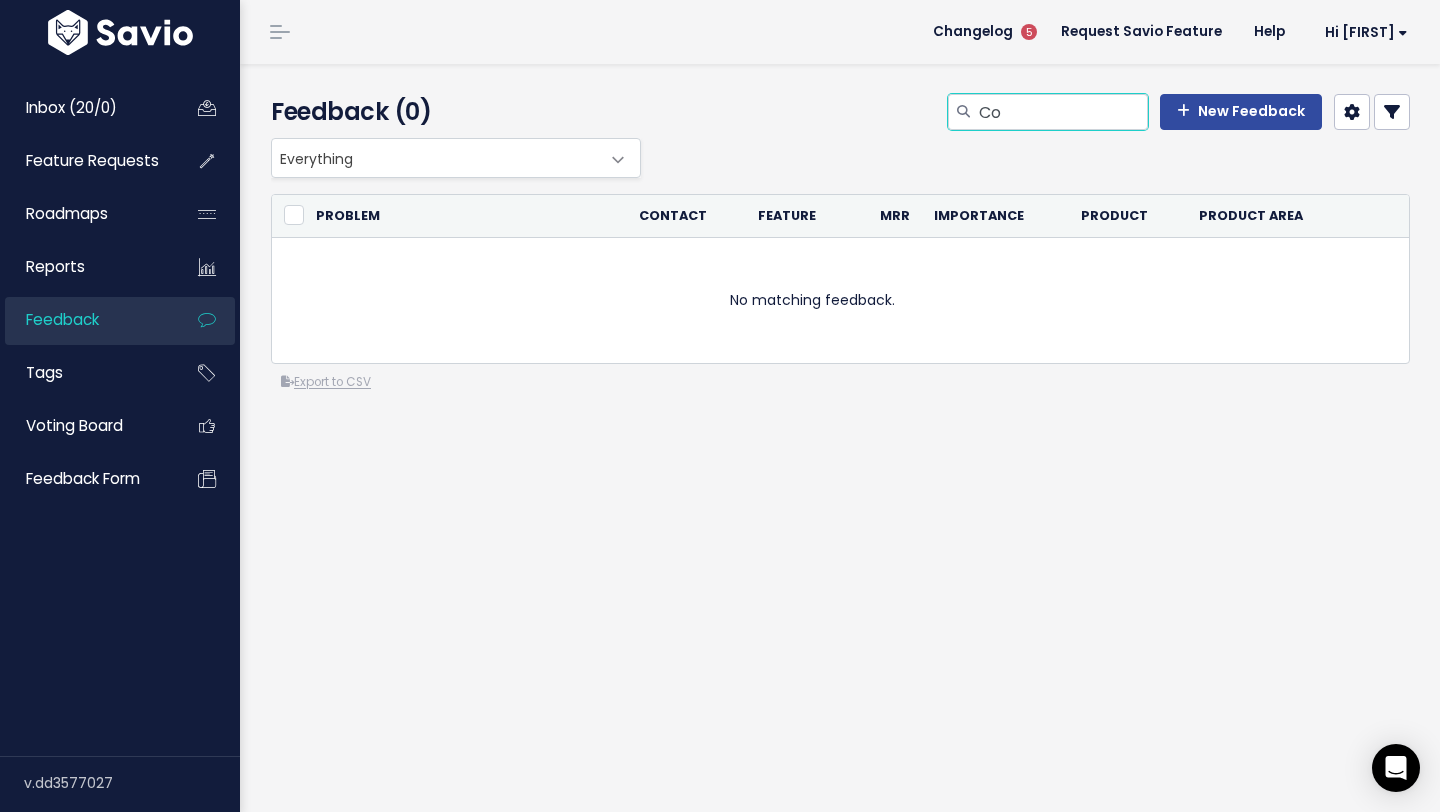 type on "C" 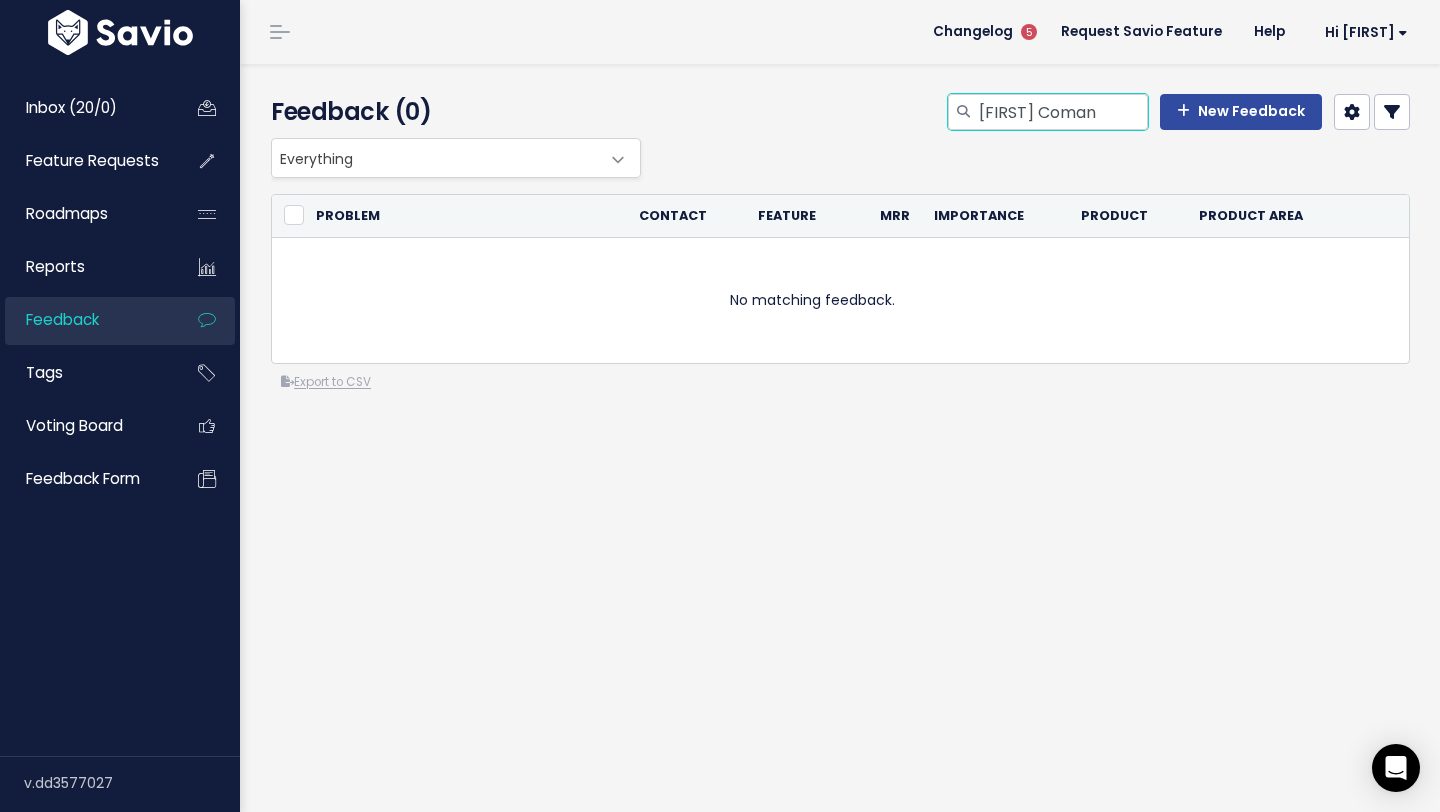 type on "[FIRST] Coman" 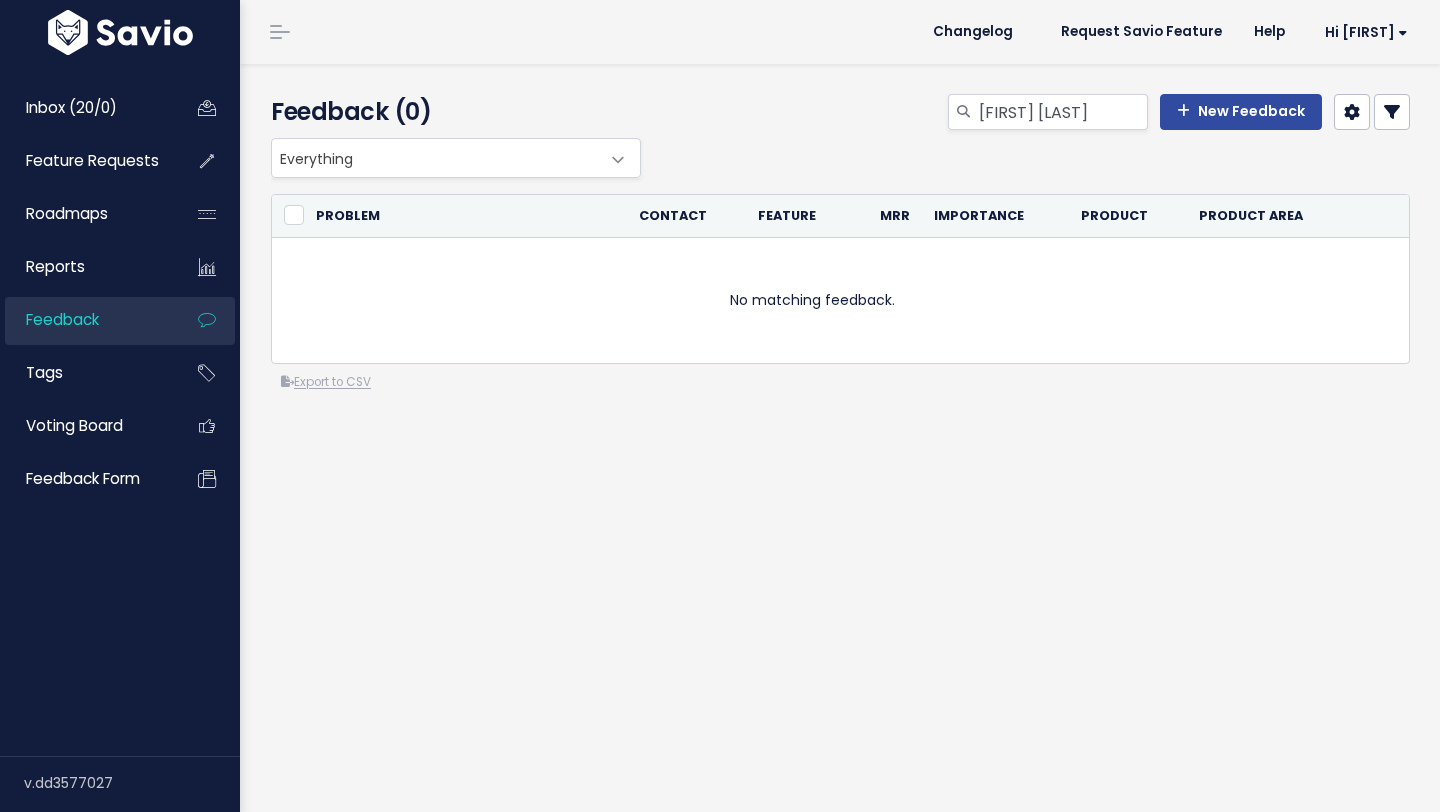 scroll, scrollTop: 0, scrollLeft: 0, axis: both 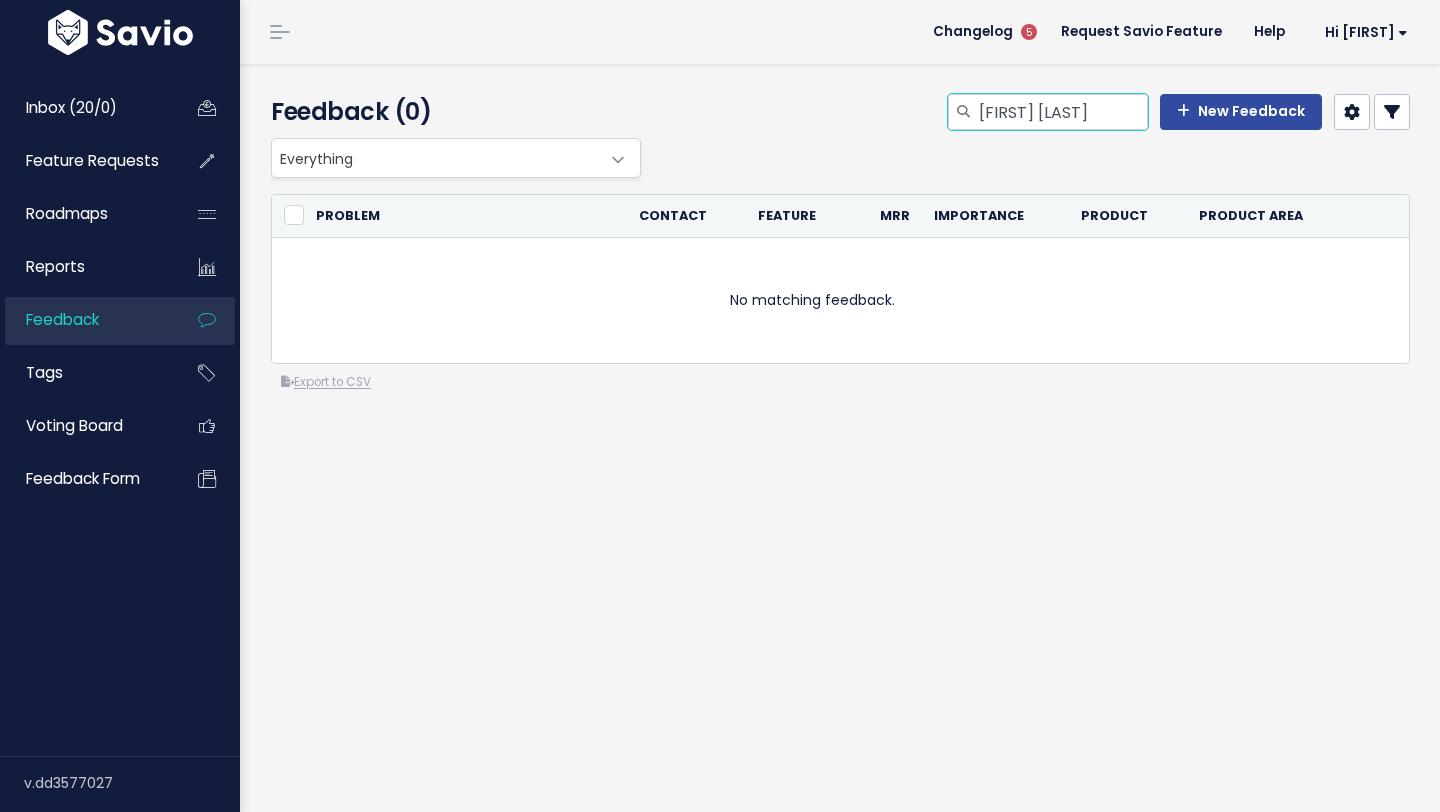 drag, startPoint x: 982, startPoint y: 114, endPoint x: 1152, endPoint y: 114, distance: 170 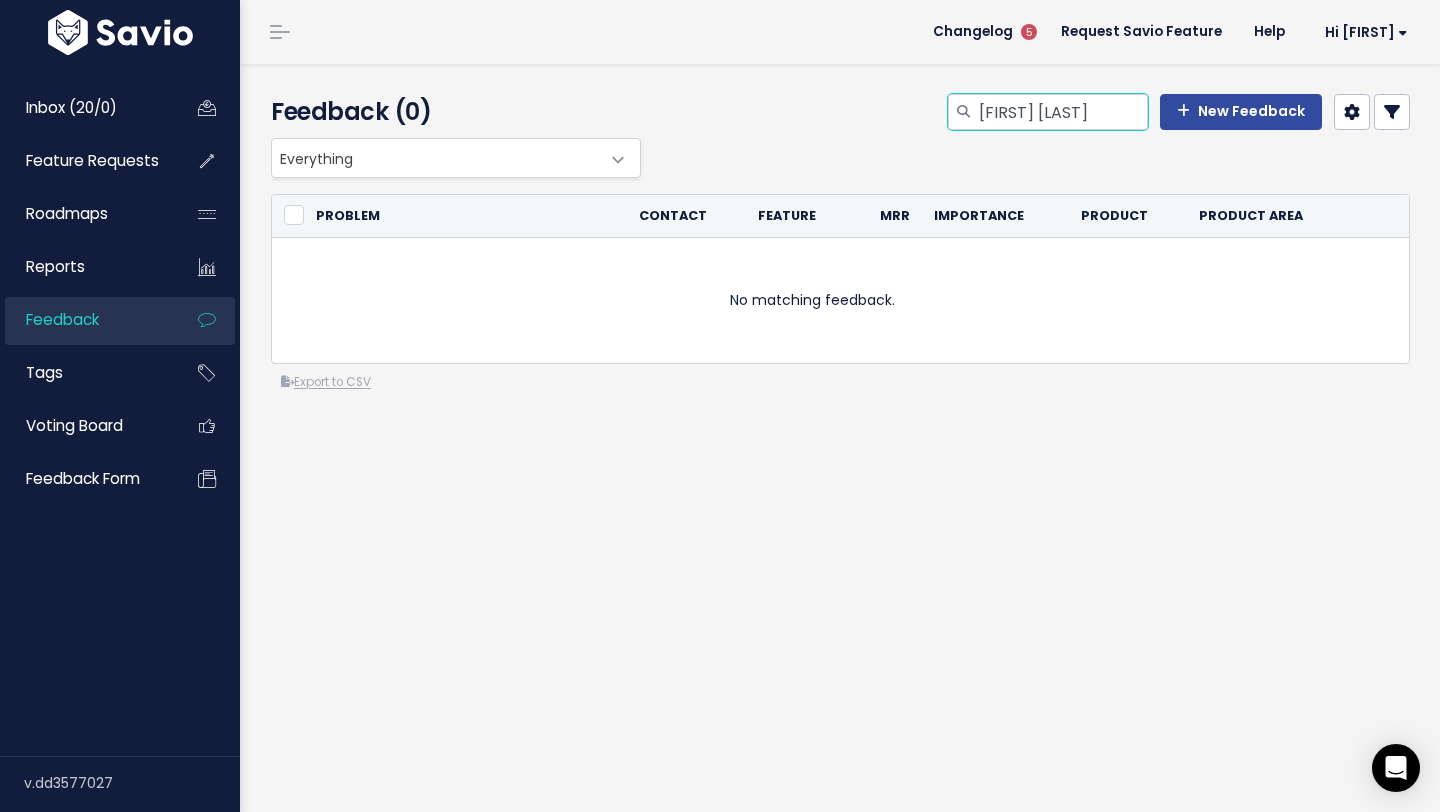 click on "[FIRST] [LAST]" at bounding box center (1062, 112) 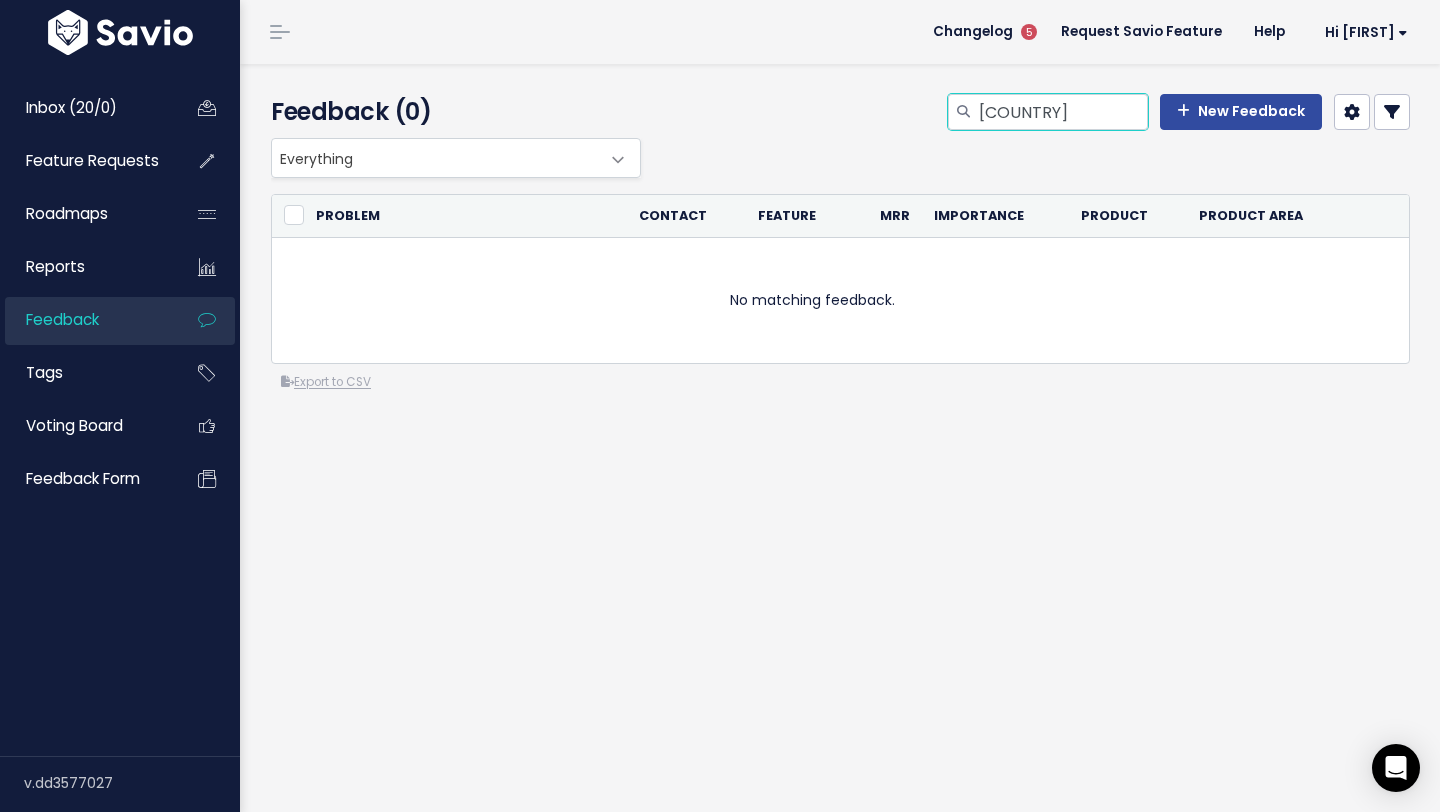 type on "E" 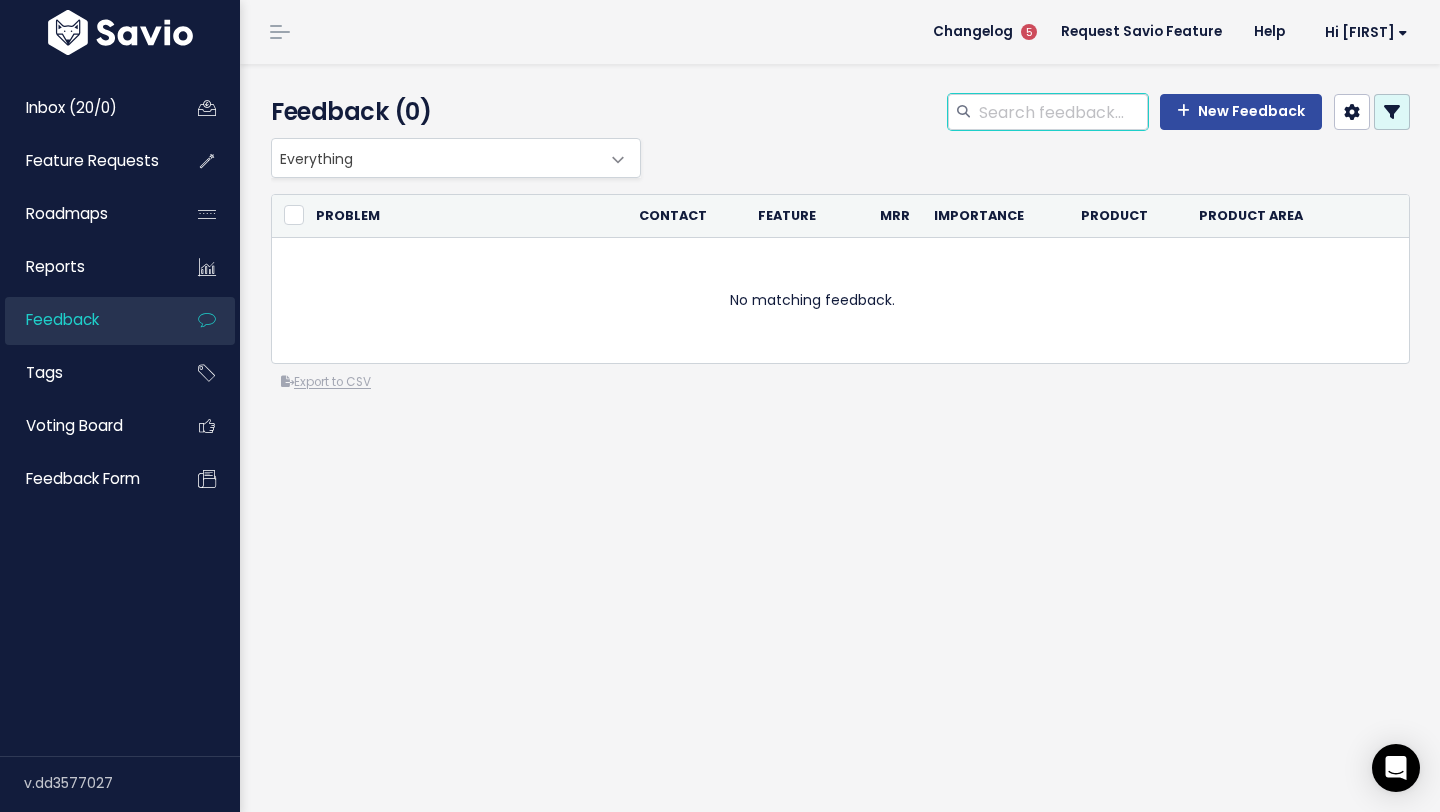 type 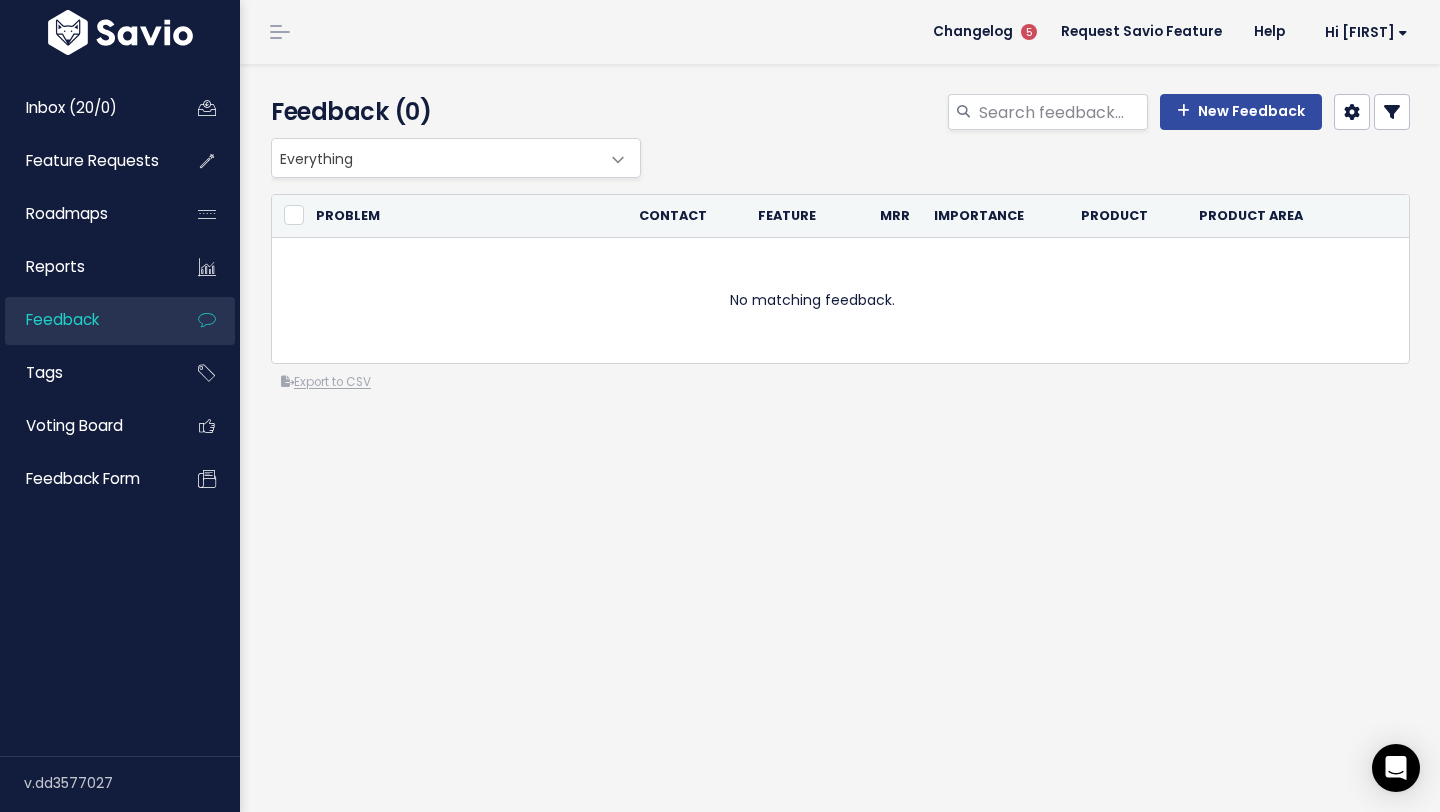 click at bounding box center [1392, 112] 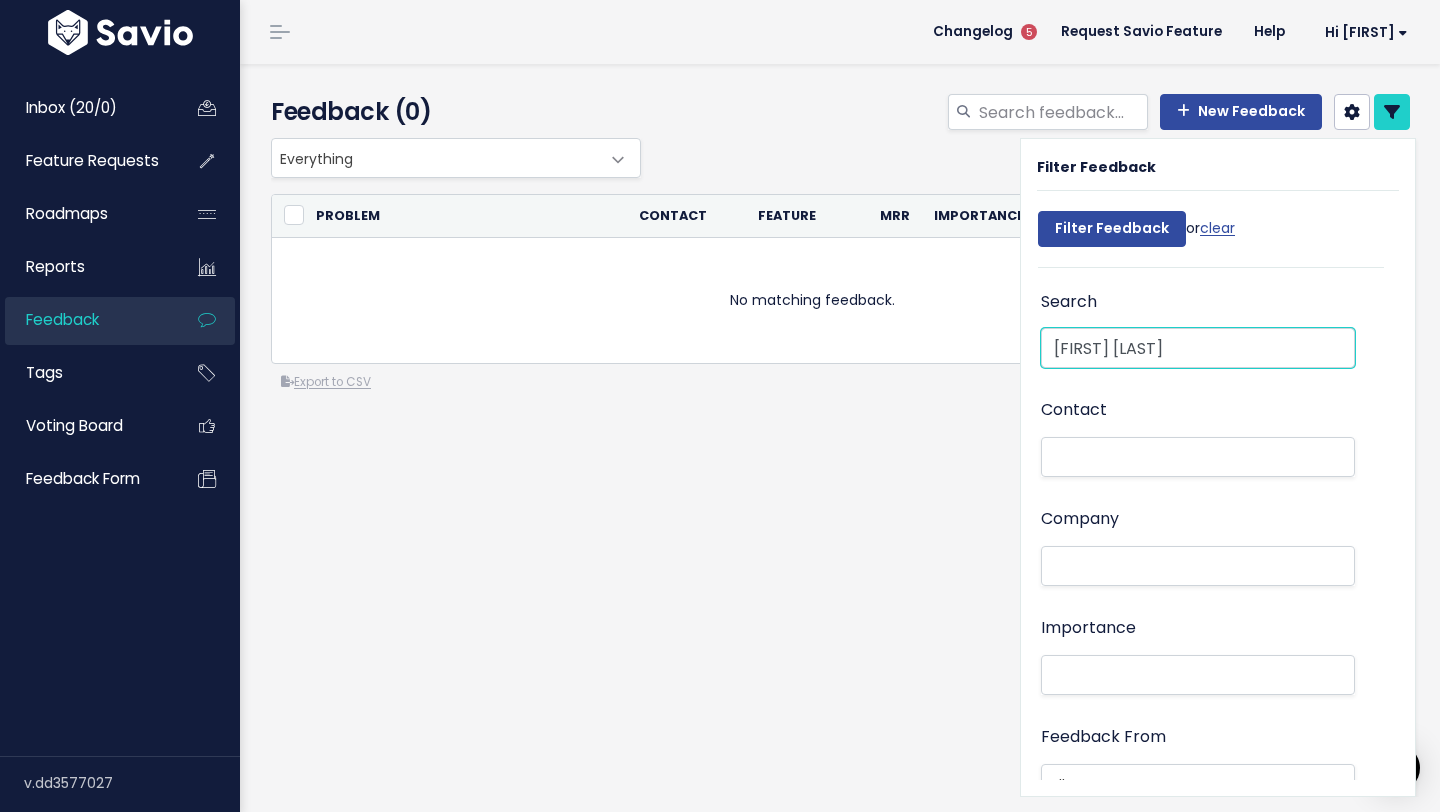 click on "[FIRST] [LAST]" at bounding box center (1198, 348) 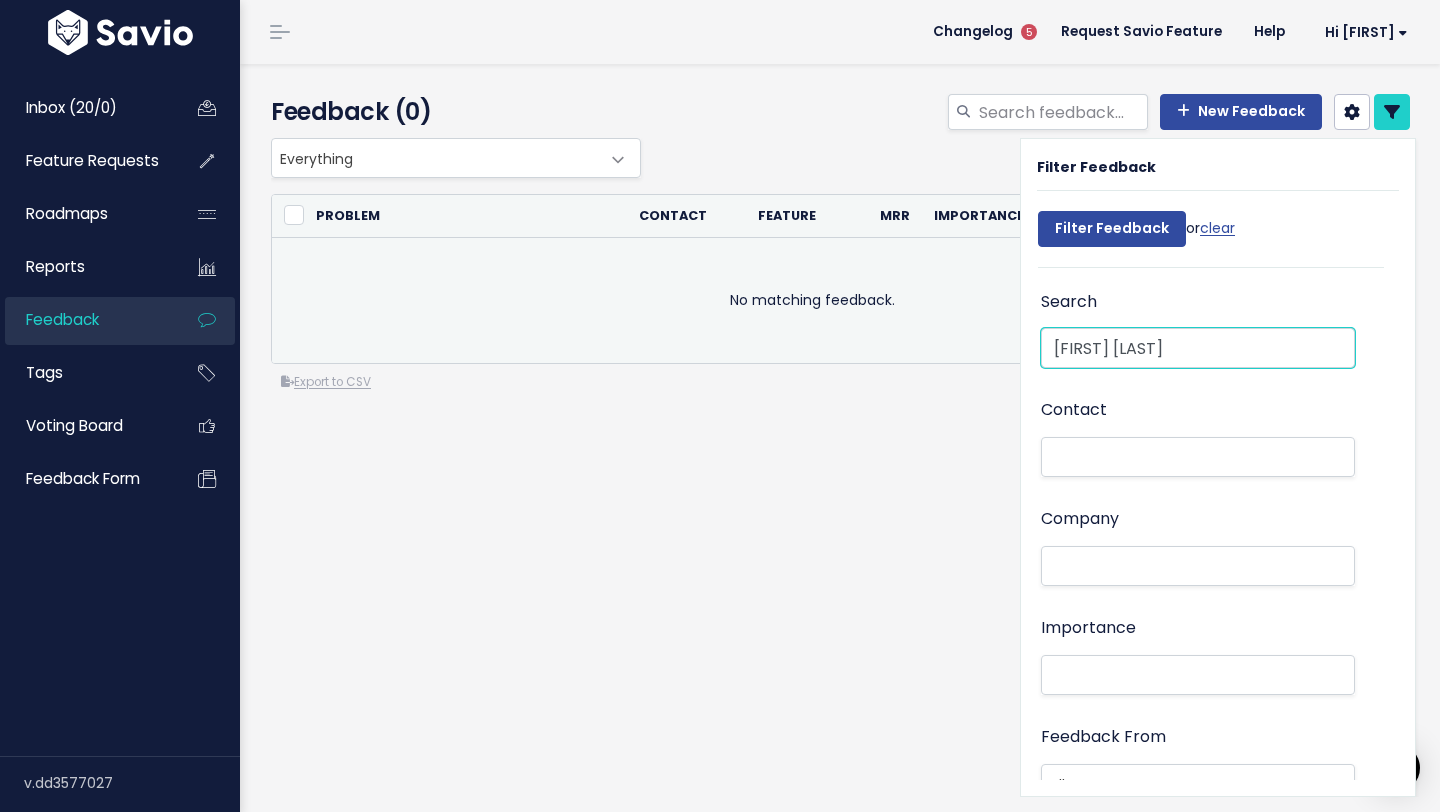 drag, startPoint x: 1183, startPoint y: 354, endPoint x: 1014, endPoint y: 352, distance: 169.01184 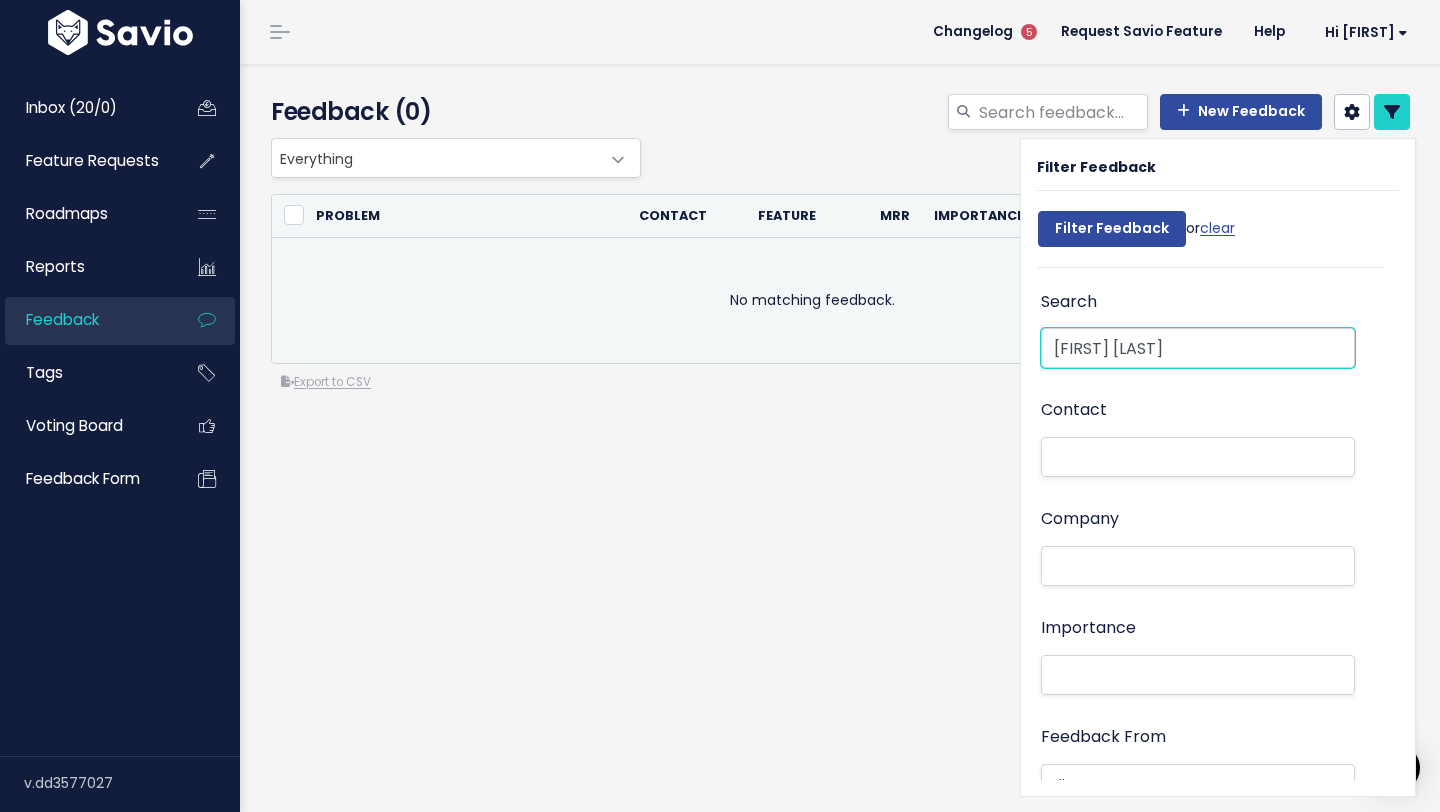 click on "Everything
Any Product: Any Product Area
Any Product: No Product Area
No Product
Prowly: Any Product Area
Prowly: No Product Area
Prowly: Home
Prowly: Pricing
Prowly: Statistics
Prowly: Analytics
Prowly: Onboarding to Prowly
Prowly: Purchasing & Decision Making
Prowly: Customer support
Prowly: Account: Any Product Area
Prowly: Account: No Product Area
Prowly: Media Database: Any Product Area
Prowly: Media Database: No Product Area
Prowly: Media Database: Data enrichment
Prowly: Emails: Any Product Area
Prowly: Emails: No Product Area
Prowly: Emails: Analytics
Prowly: Emails: DMARC
Prowly: My Contacts: Any Product Area
Prowly: My Contacts: No Product Area
Prowly: My Contacts: Export
Prowly: Media Monitoring: Any Product Area" at bounding box center (844, 346) 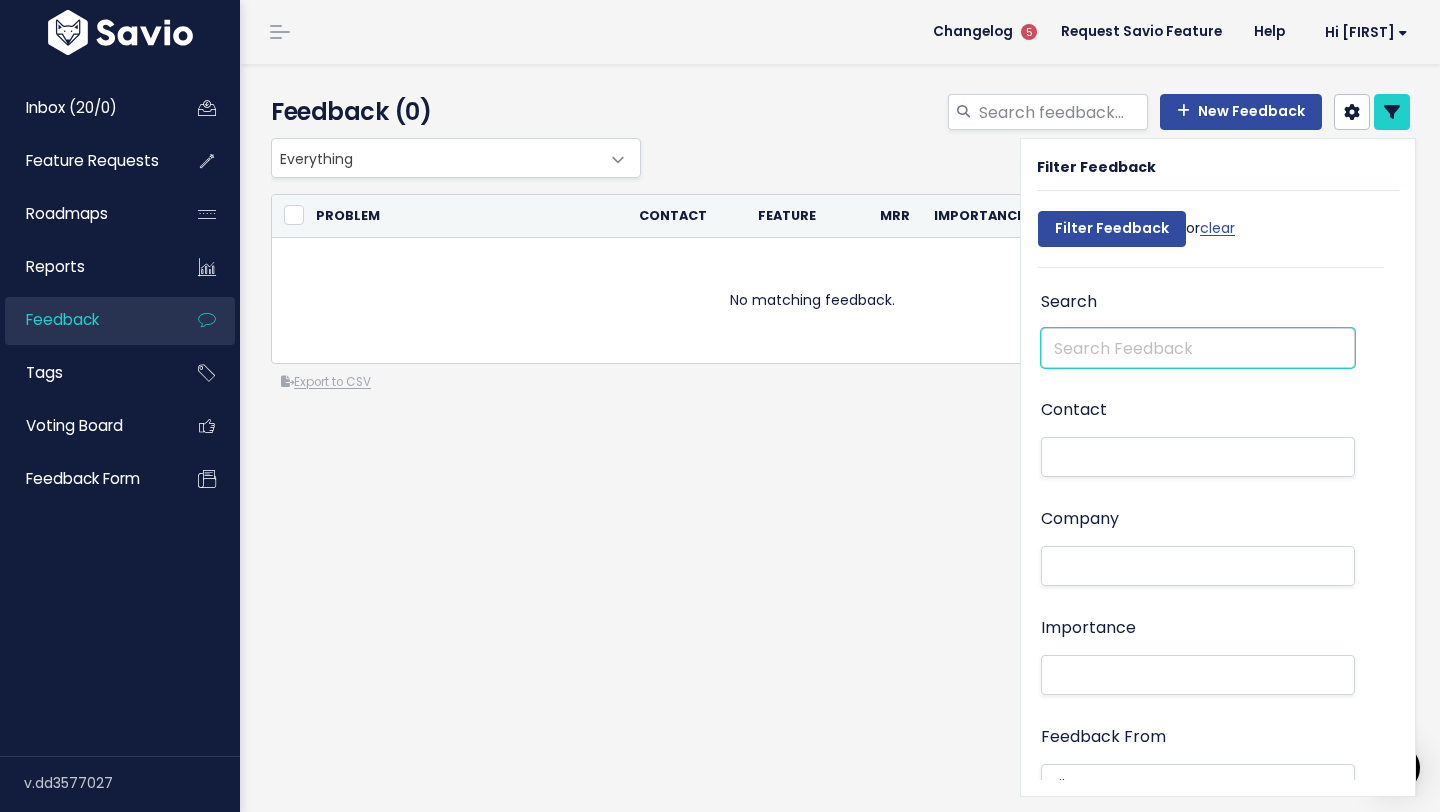 type 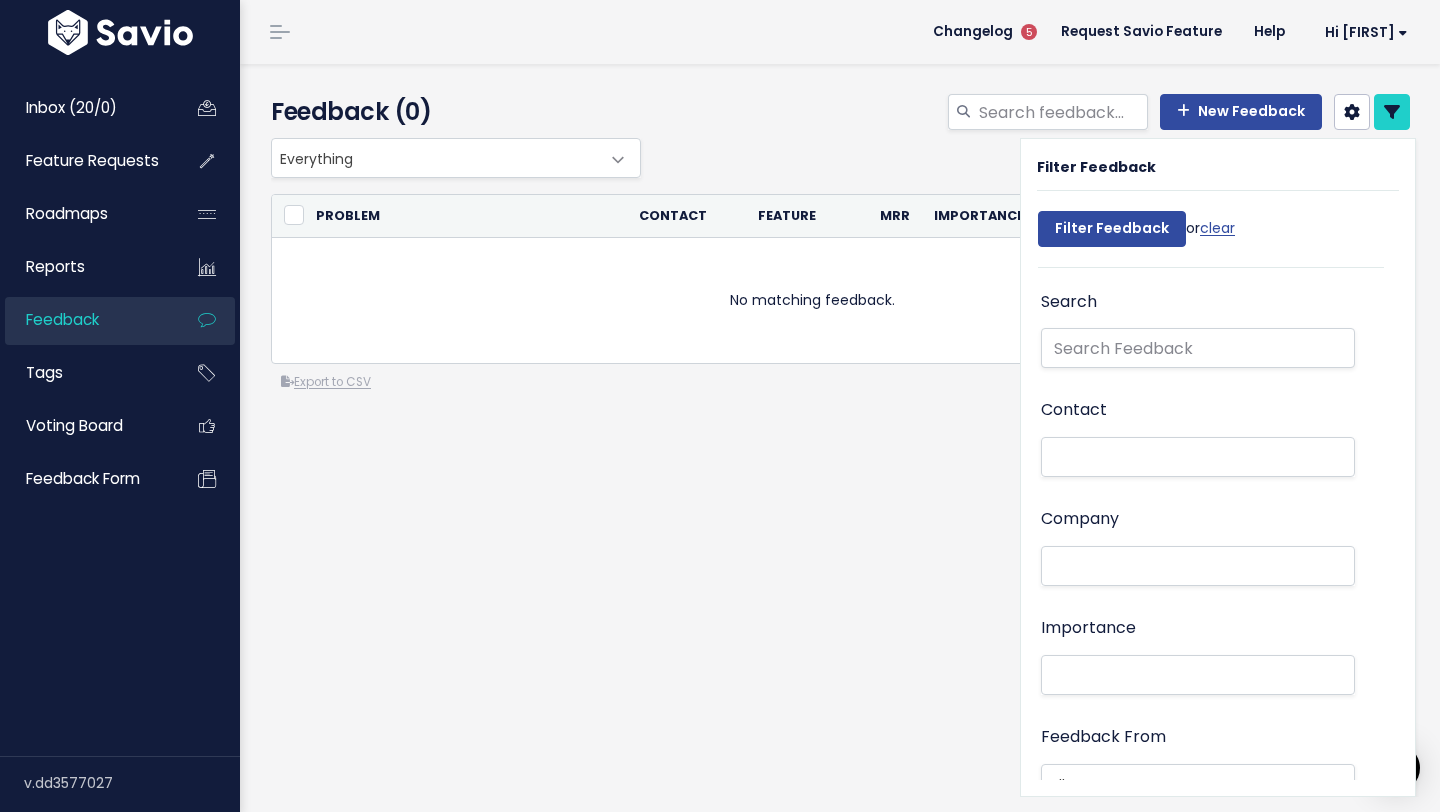 click at bounding box center [1193, 457] 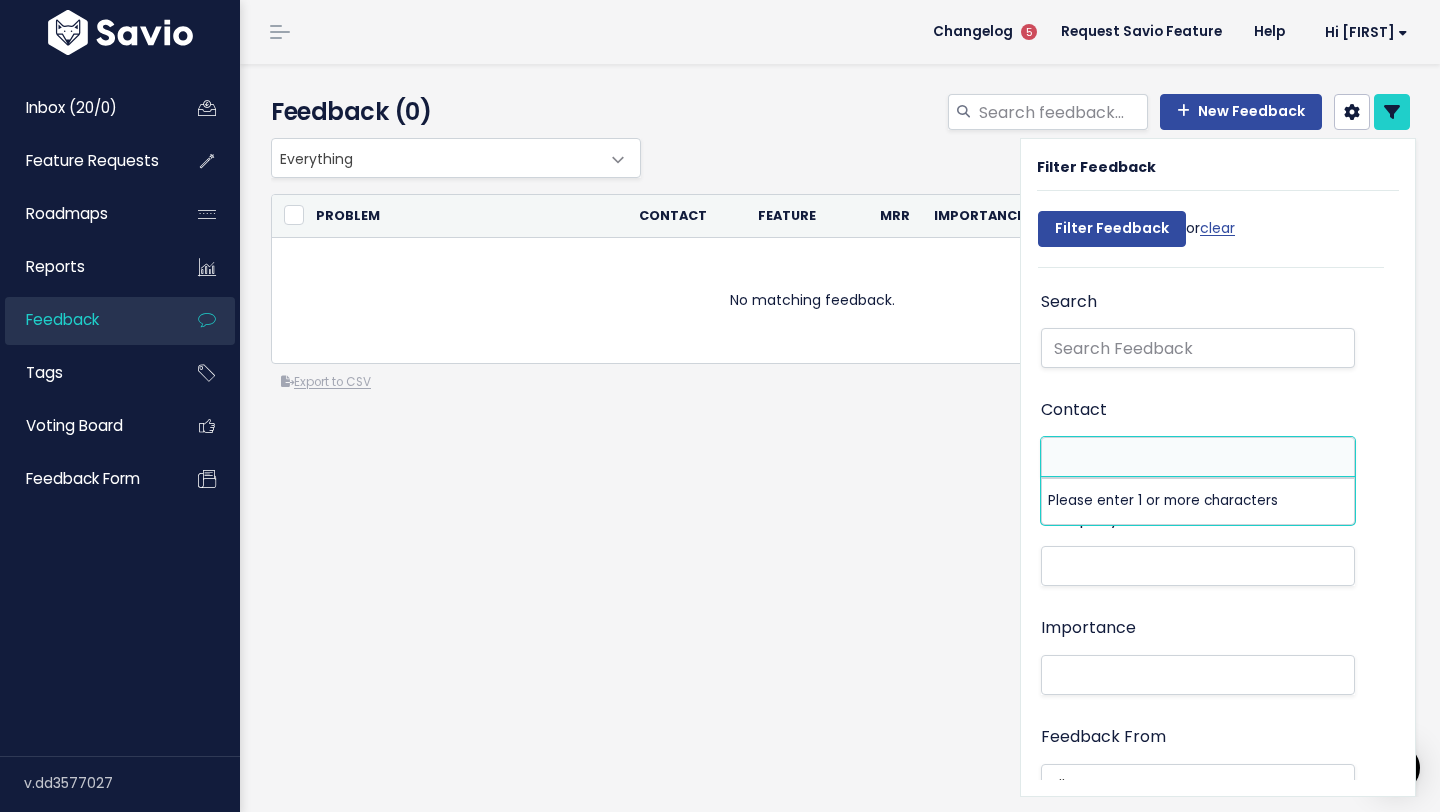 paste on "[FIRST] Coman" 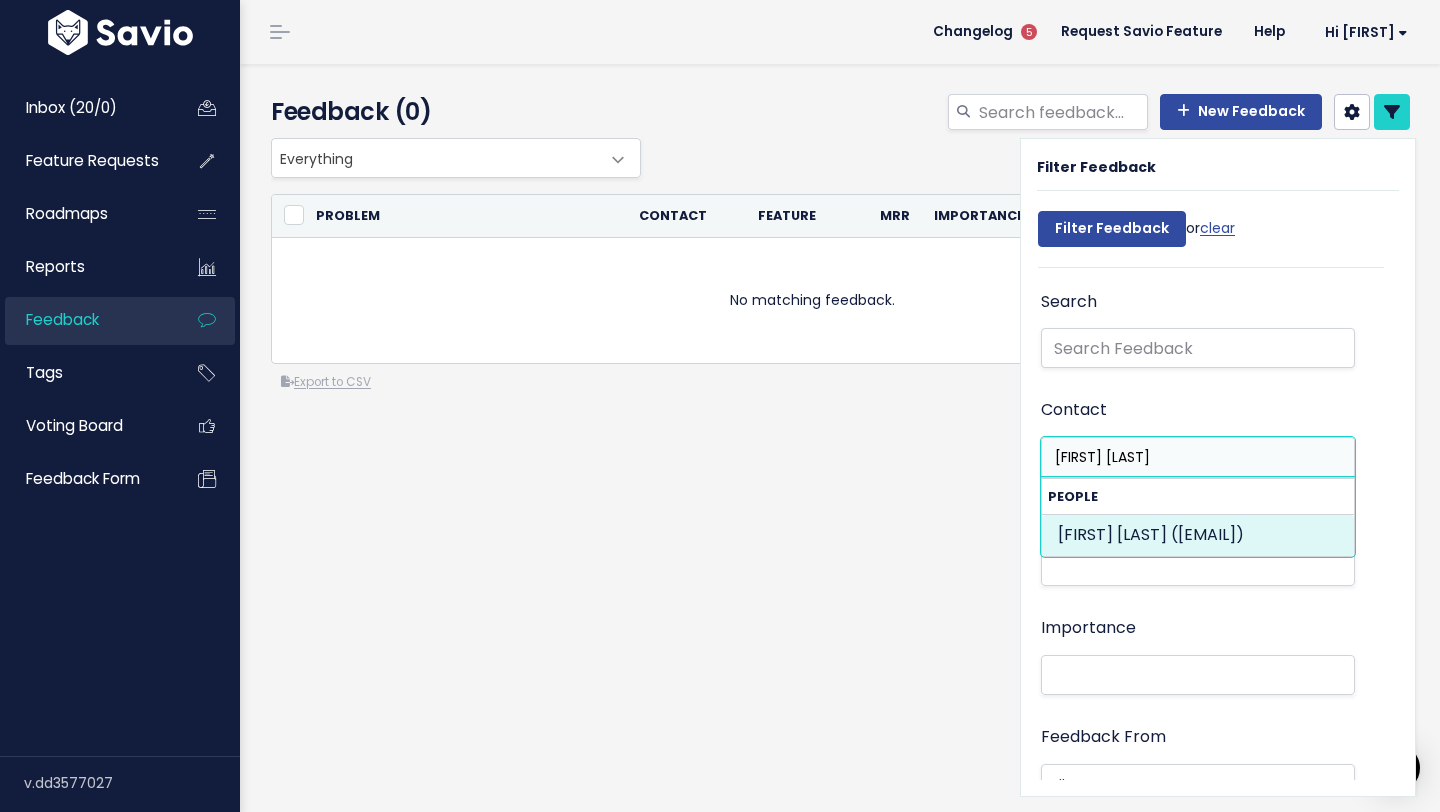 type on "[FIRST] Coman" 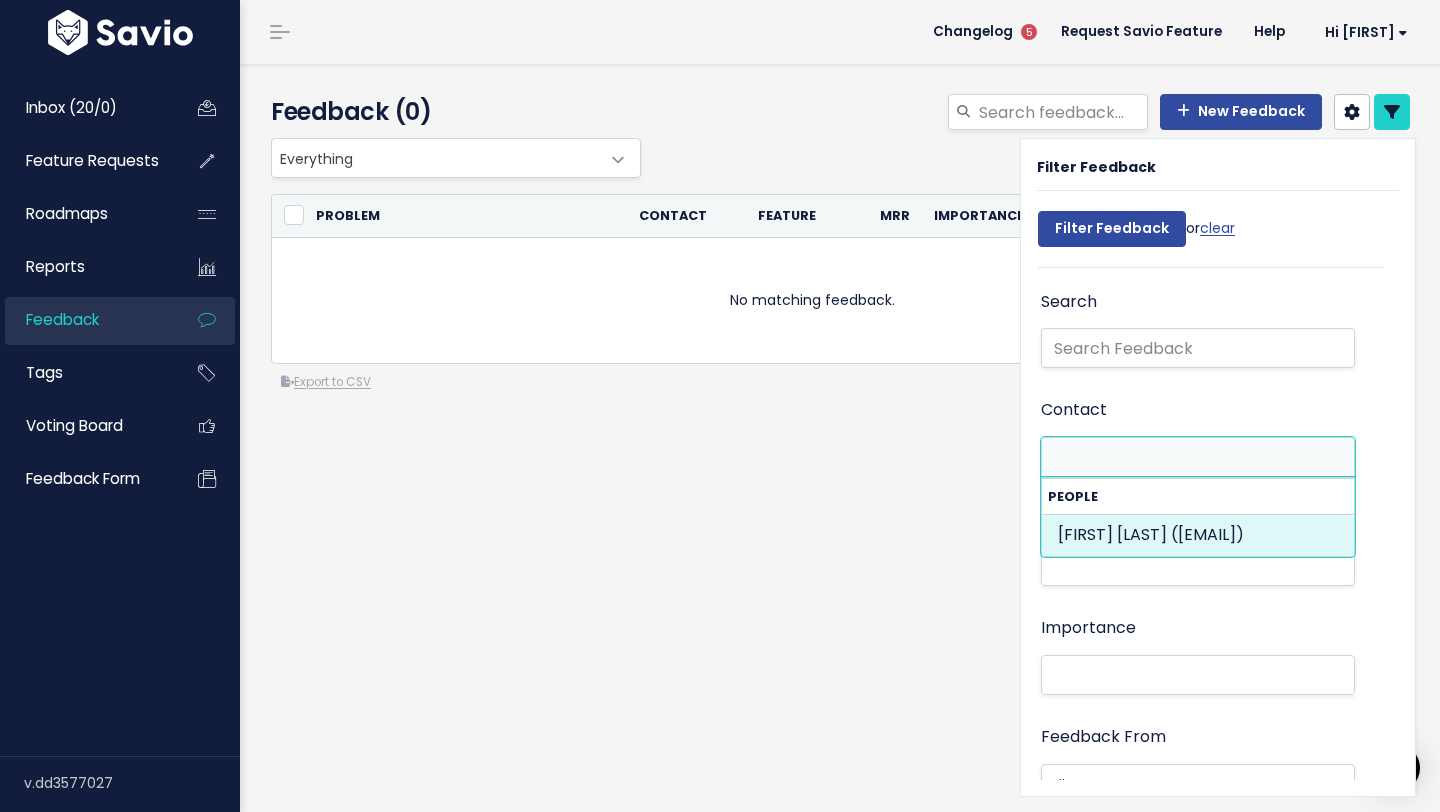 select on "81973823" 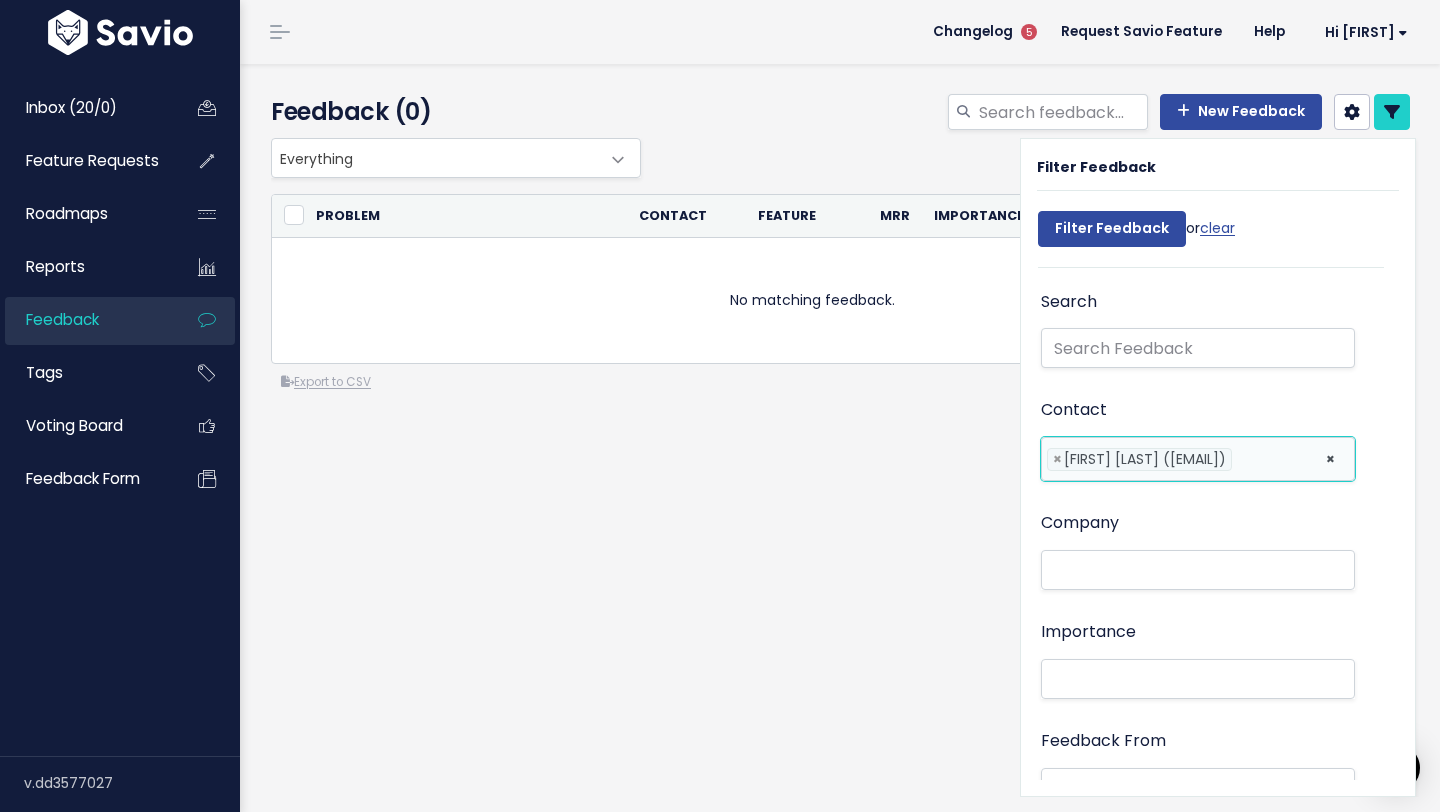 scroll, scrollTop: 0, scrollLeft: 92, axis: horizontal 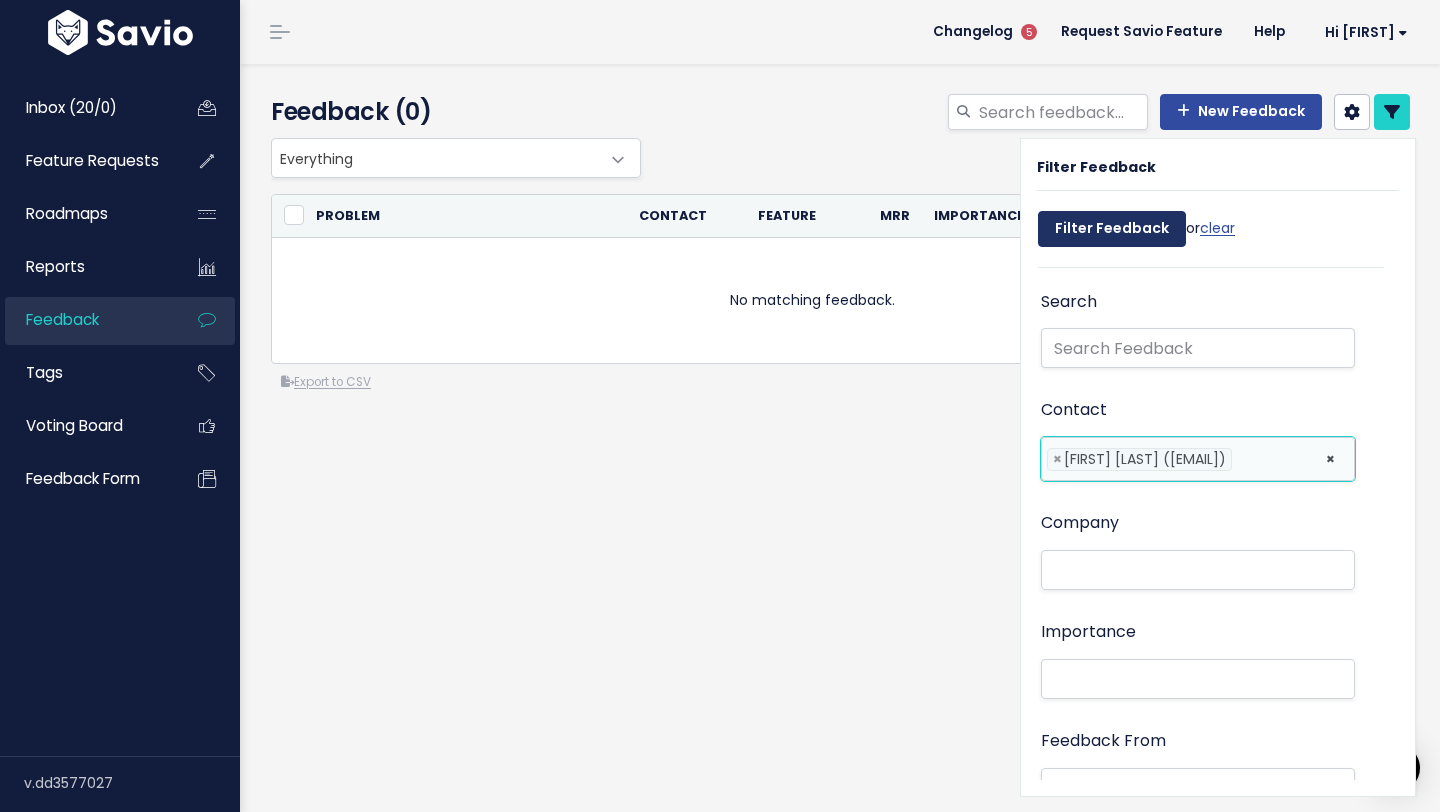 click on "Filter Feedback" at bounding box center (1112, 229) 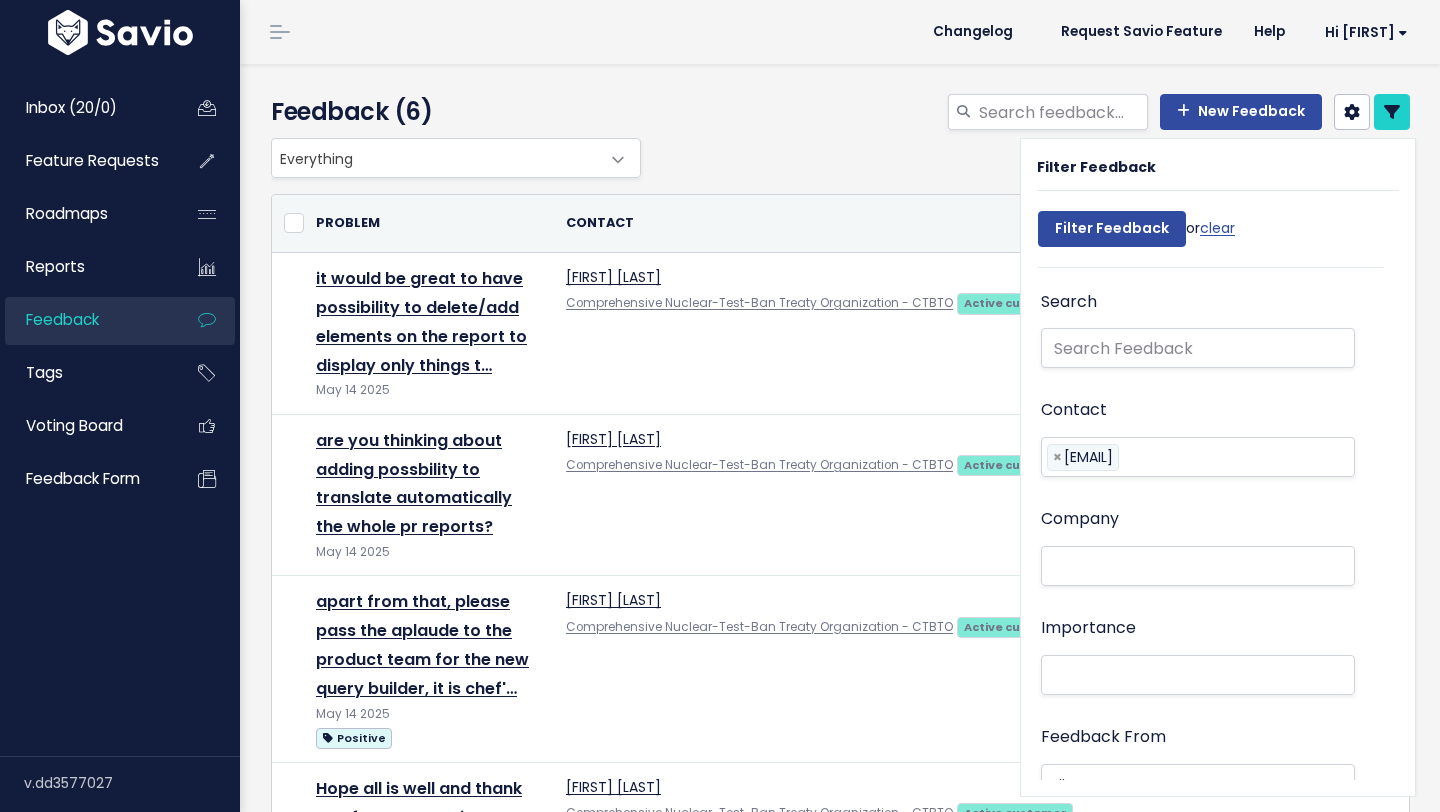 select 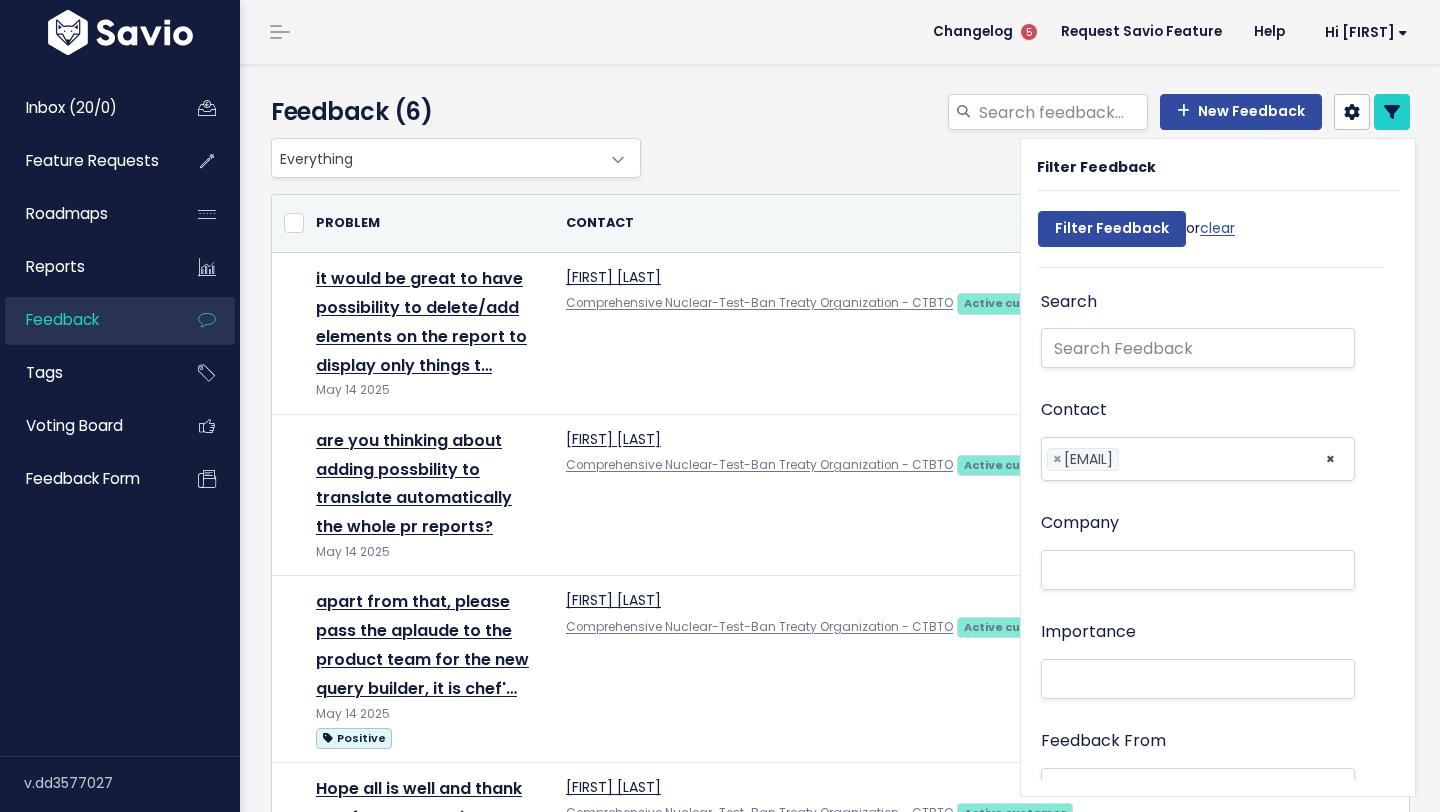click on "Everything
Any Product: Any Product Area
Any Product: No Product Area
No Product
Prowly: Any Product Area
Prowly: No Product Area
Prowly: Home
Prowly: Pricing
Prowly: Statistics
Prowly: Analytics
Prowly: Onboarding to Prowly
Prowly: Purchasing & Decision Making
Prowly: Customer support
Prowly: Account: Any Product Area
Prowly: Account: No Product Area
Prowly: Media Database: Any Product Area
Prowly: Media Database: No Product Area
Prowly: Media Database: Data enrichment
Prowly: Emails: Any Product Area
Prowly: Emails: No Product Area
Prowly: Emails: Analytics
Prowly: Emails: DMARC
Prowly: My Contacts: Any Product Area
Prowly: My Contacts: No Product Area
Prowly: My Contacts: Export
Prowly: Media Monitoring: Any Product Area" at bounding box center (844, 720) 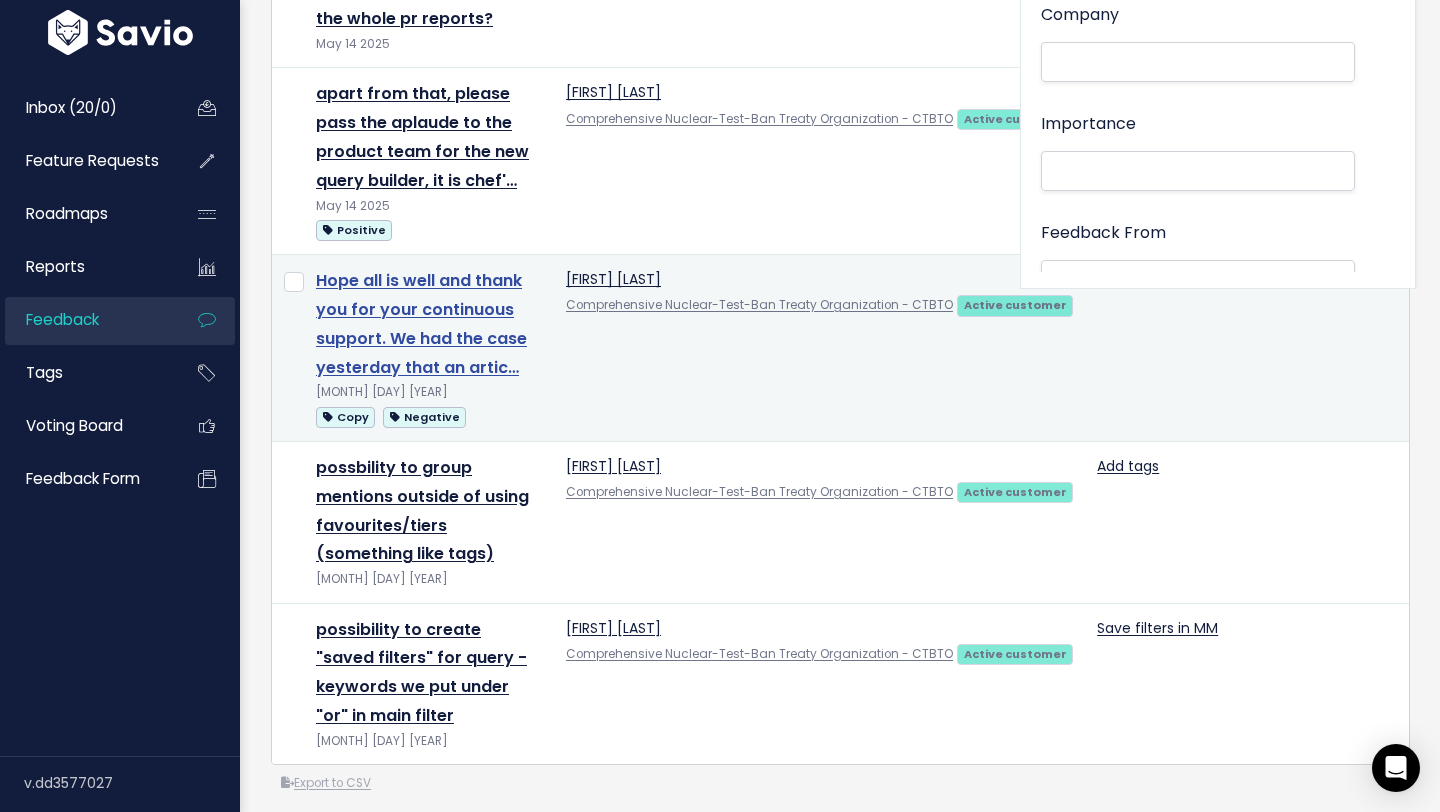 scroll, scrollTop: 522, scrollLeft: 0, axis: vertical 